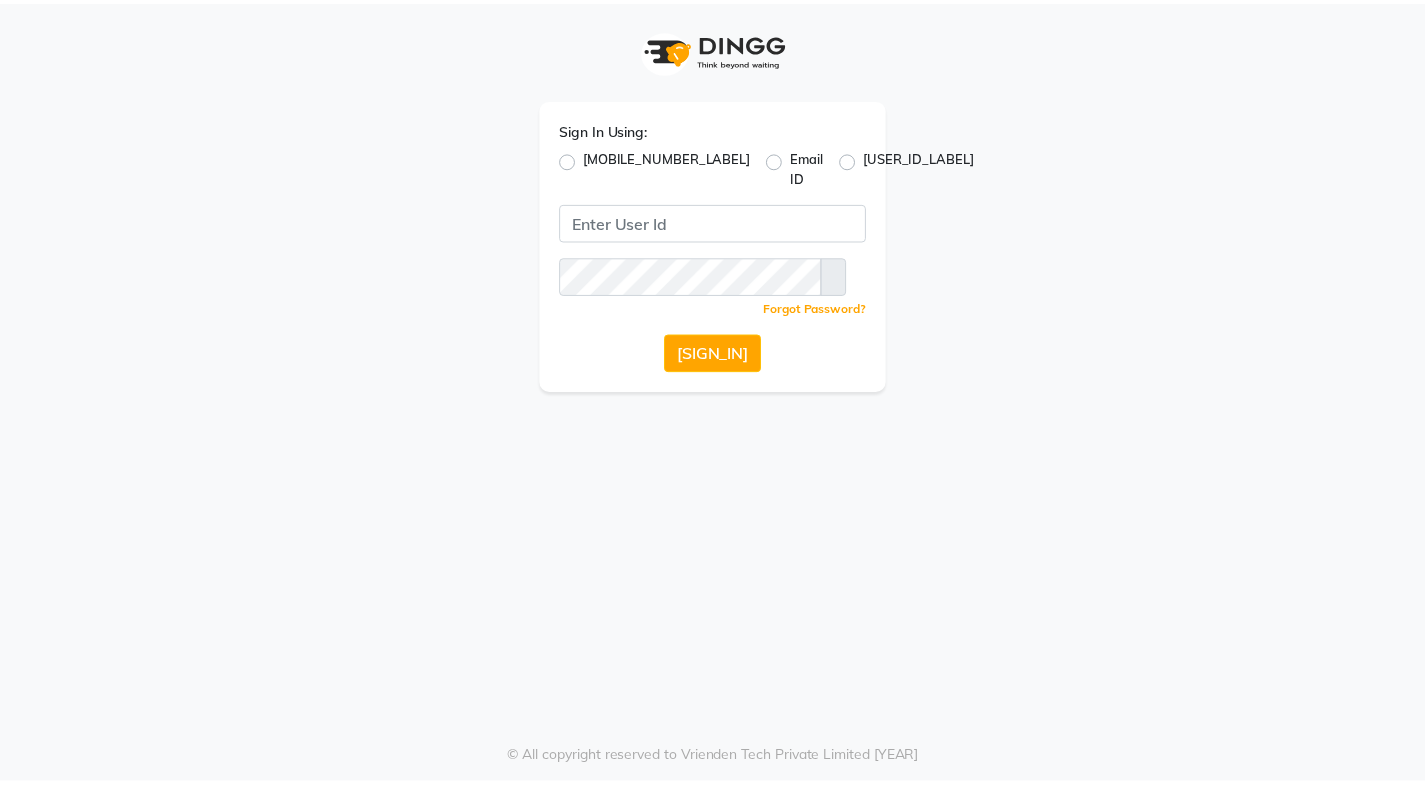 scroll, scrollTop: 0, scrollLeft: 0, axis: both 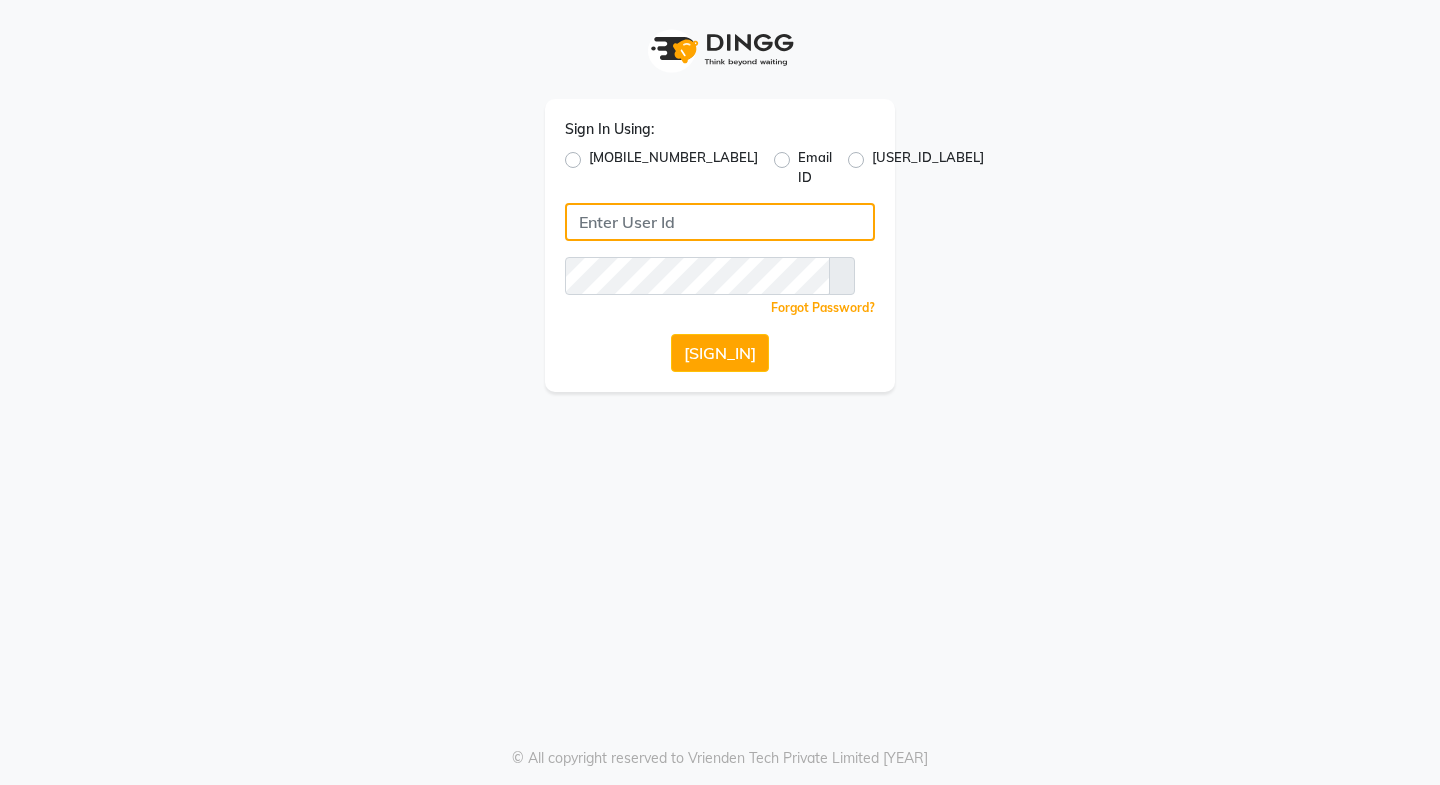 type on "[USERNAME]" 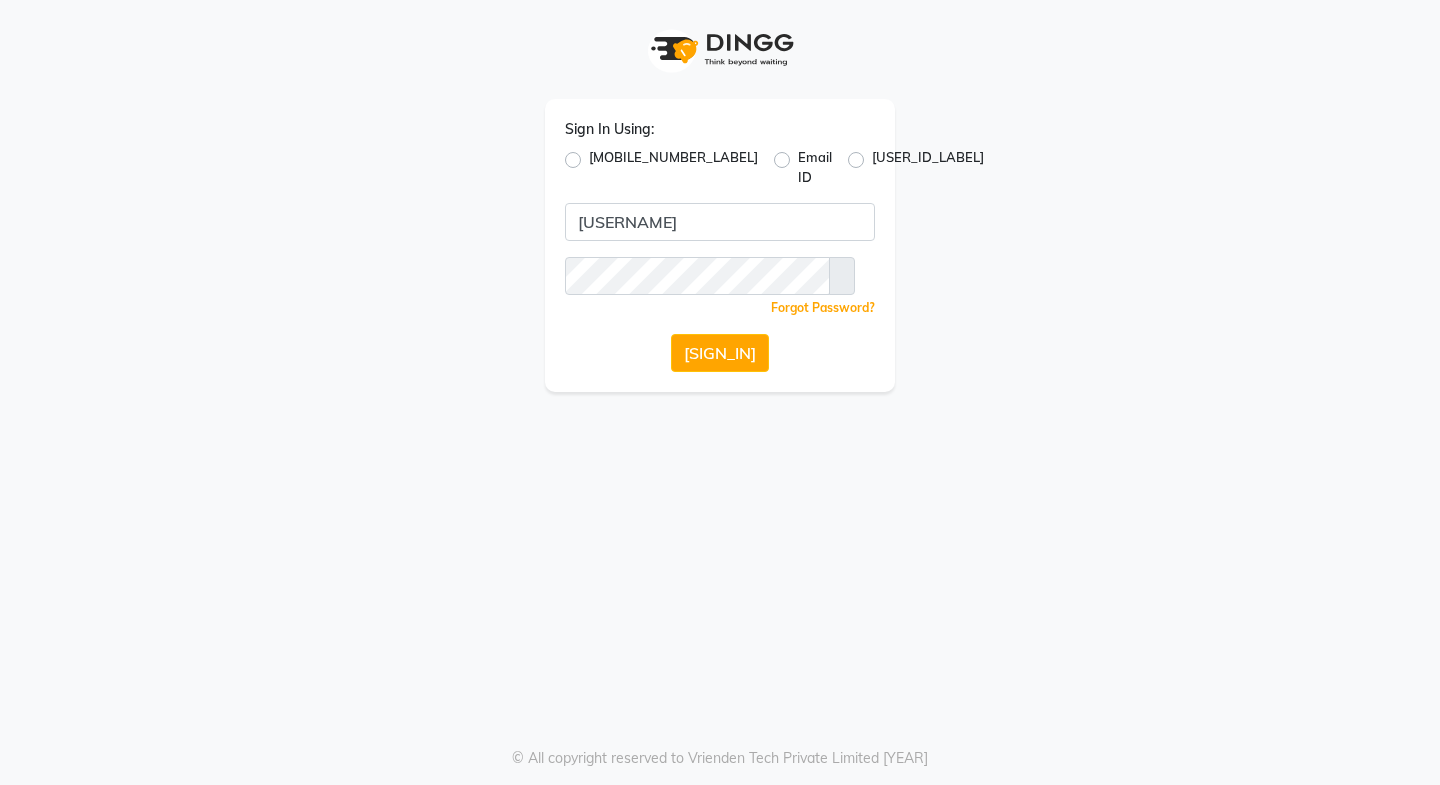click on "Sign In Using: Mobile Number Email ID User ID posshe123  Remember me Forgot Password?  Sign In   © All copyright reserved to Vrienden Tech Private Limited [YEAR]" at bounding box center [720, 392] 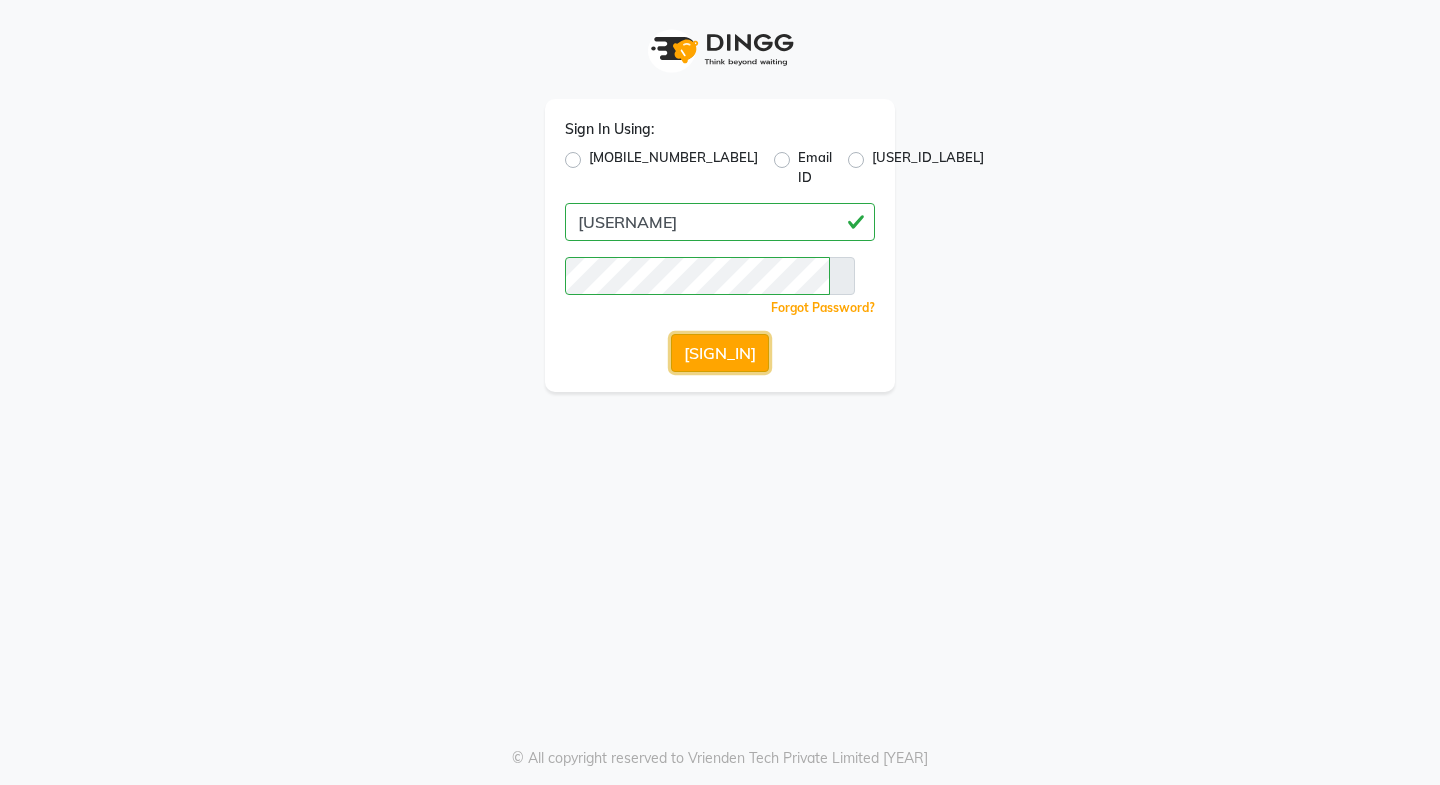 click on "[SIGN_IN]" at bounding box center (720, 353) 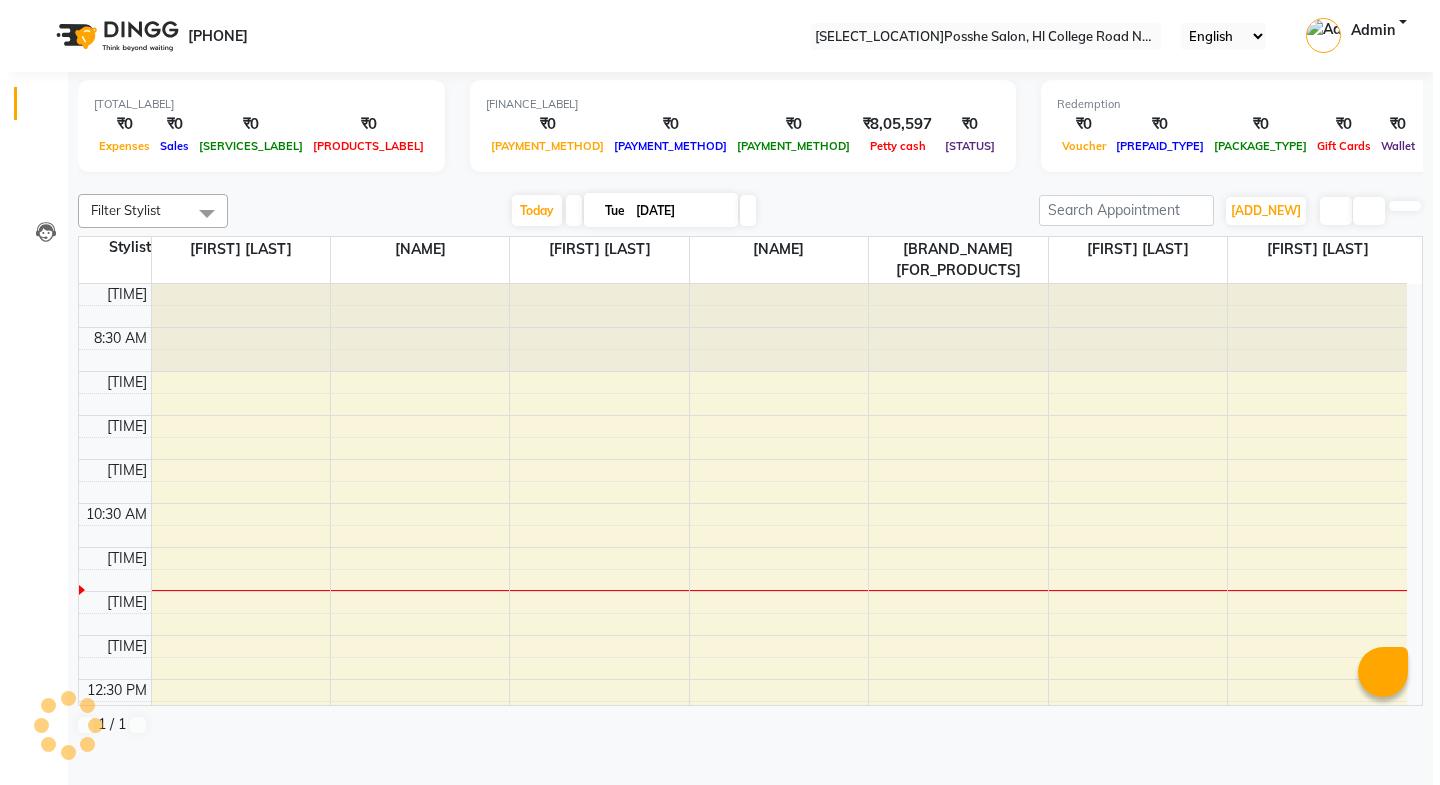 scroll, scrollTop: 0, scrollLeft: 0, axis: both 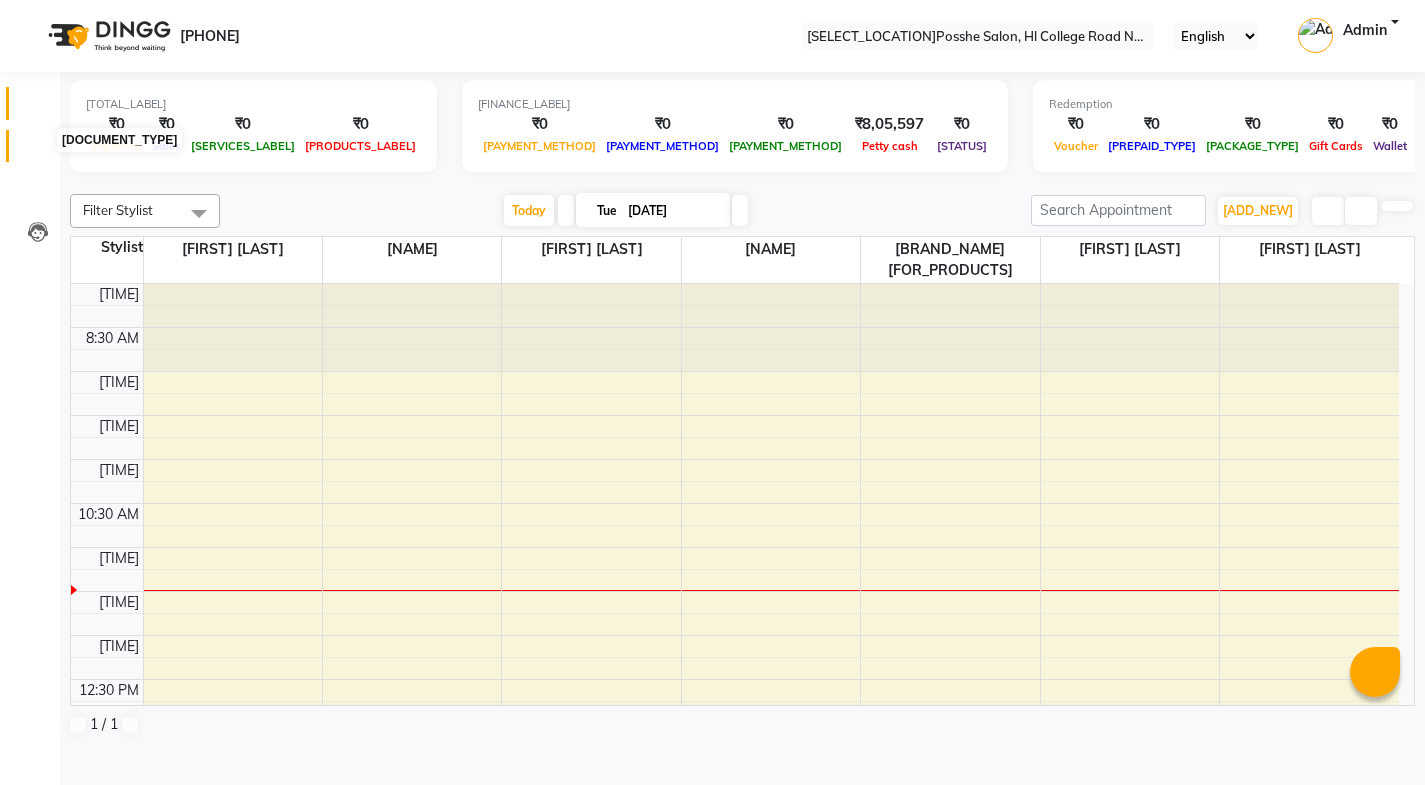 click at bounding box center [38, 151] 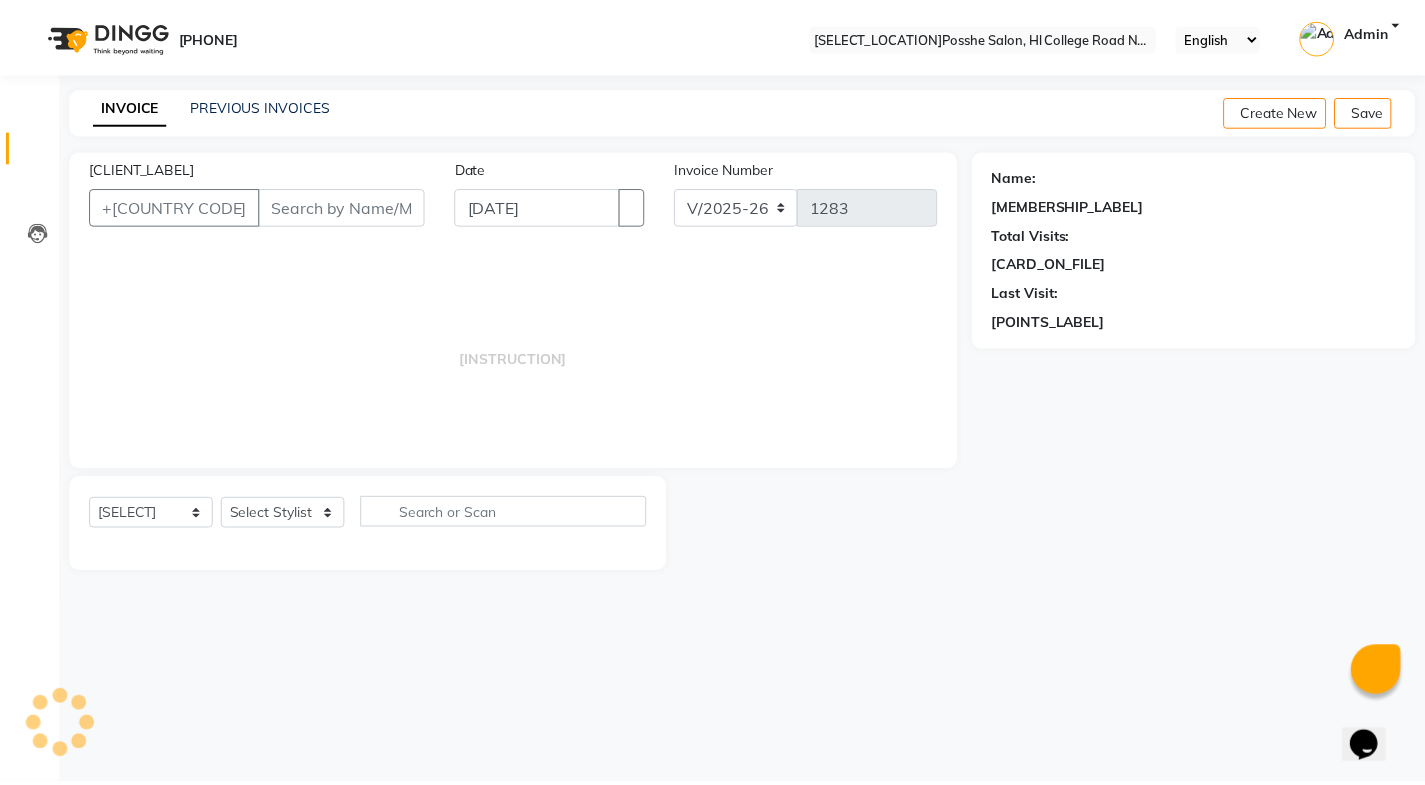 scroll, scrollTop: 0, scrollLeft: 0, axis: both 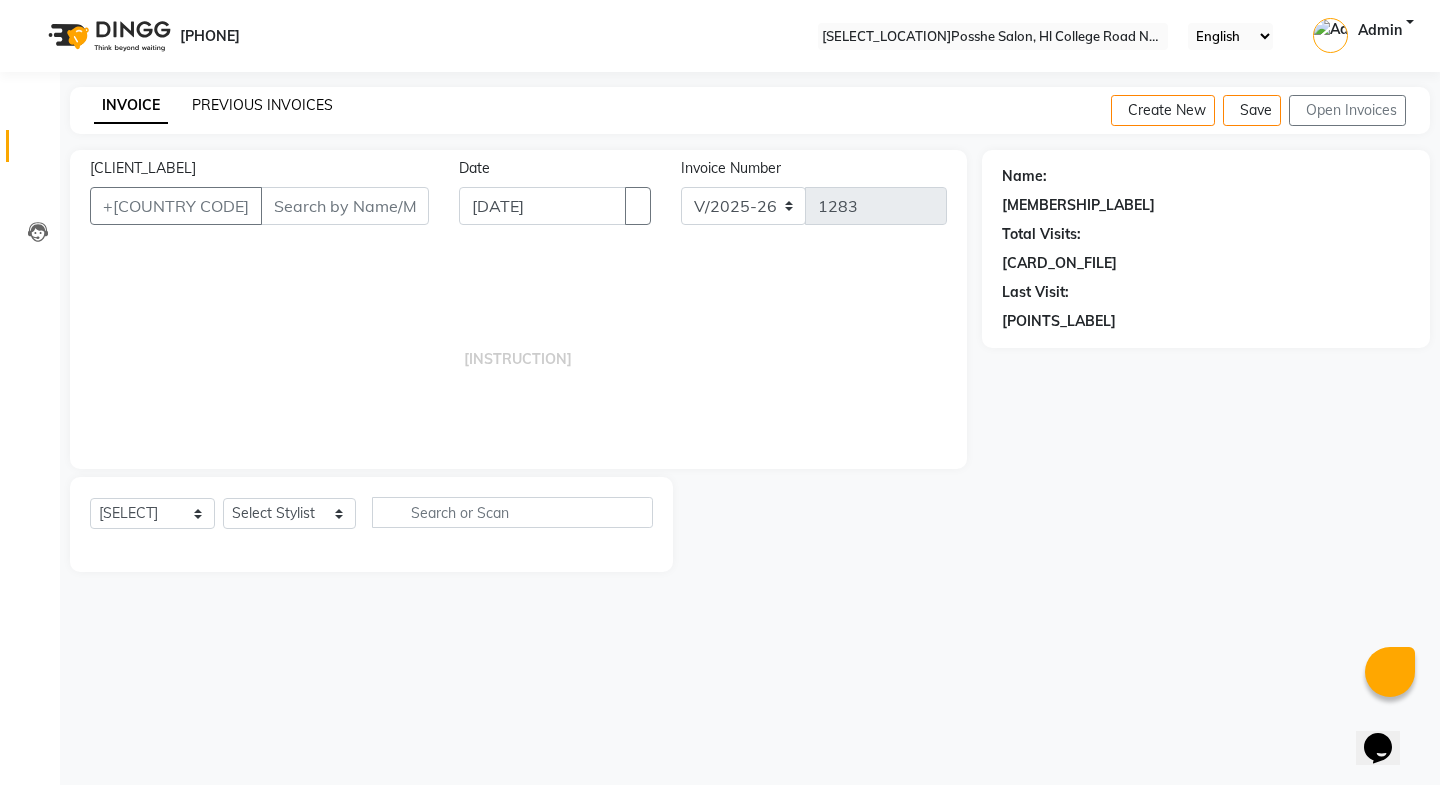 click on "PREVIOUS INVOICES" at bounding box center [262, 105] 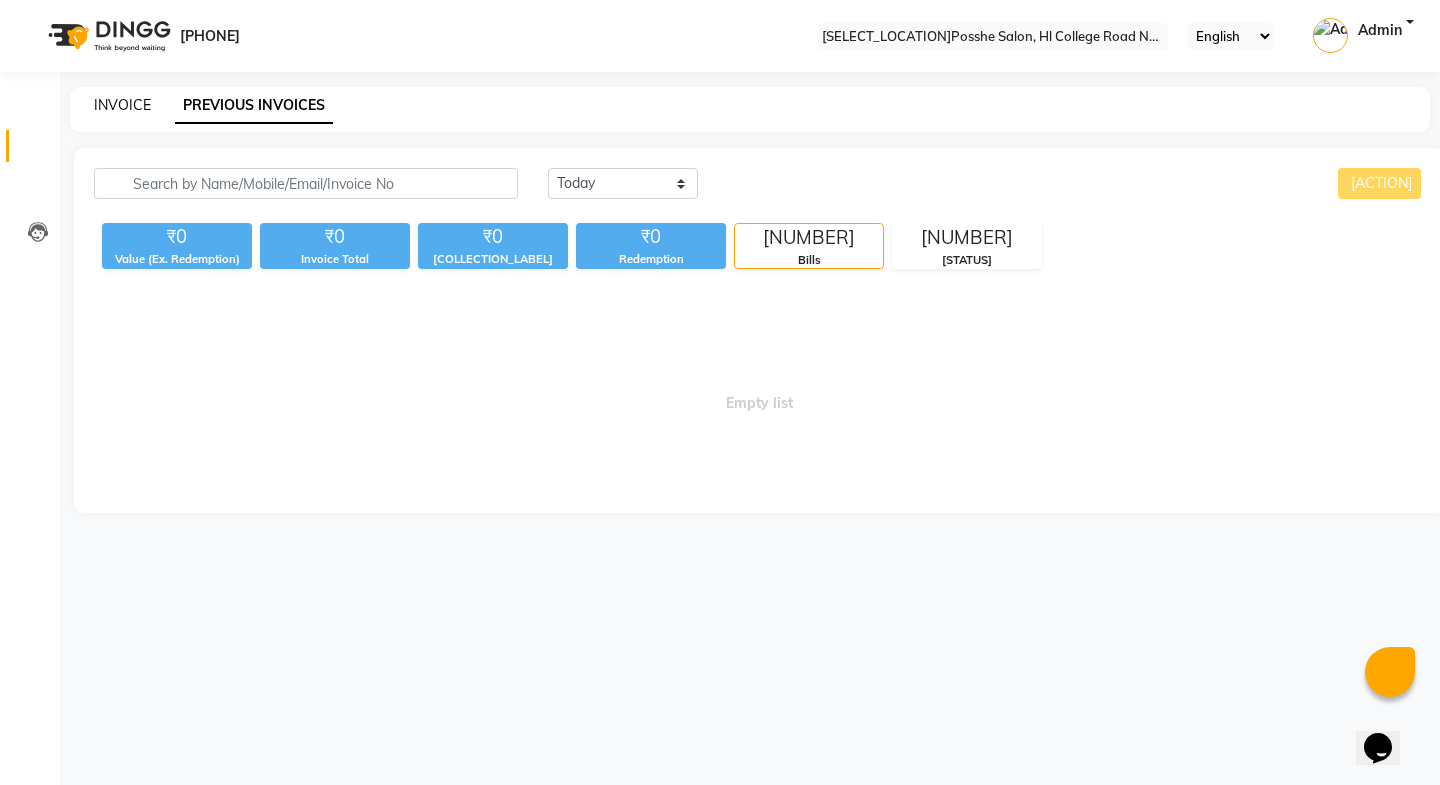 click on "INVOICE" at bounding box center (122, 105) 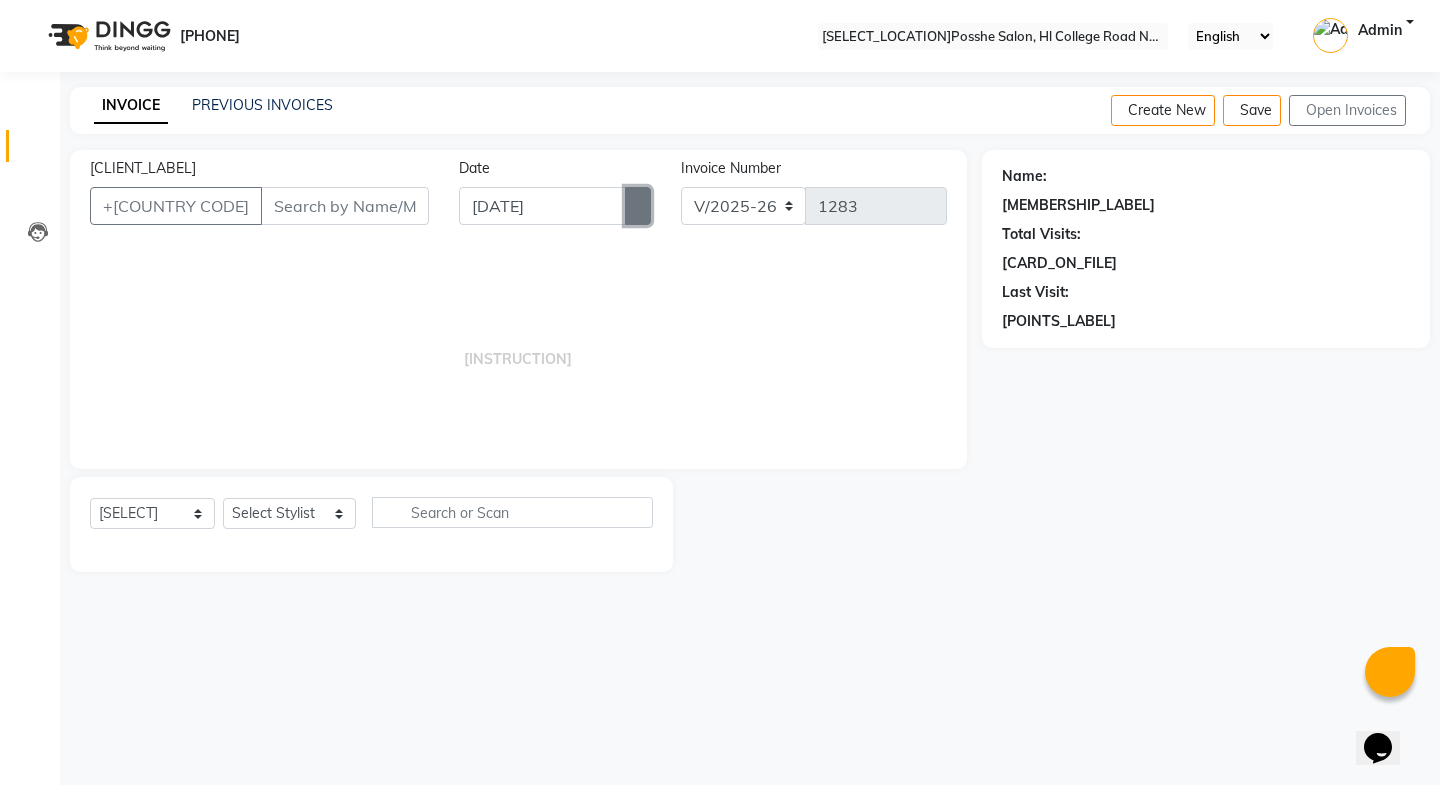 click at bounding box center [638, 206] 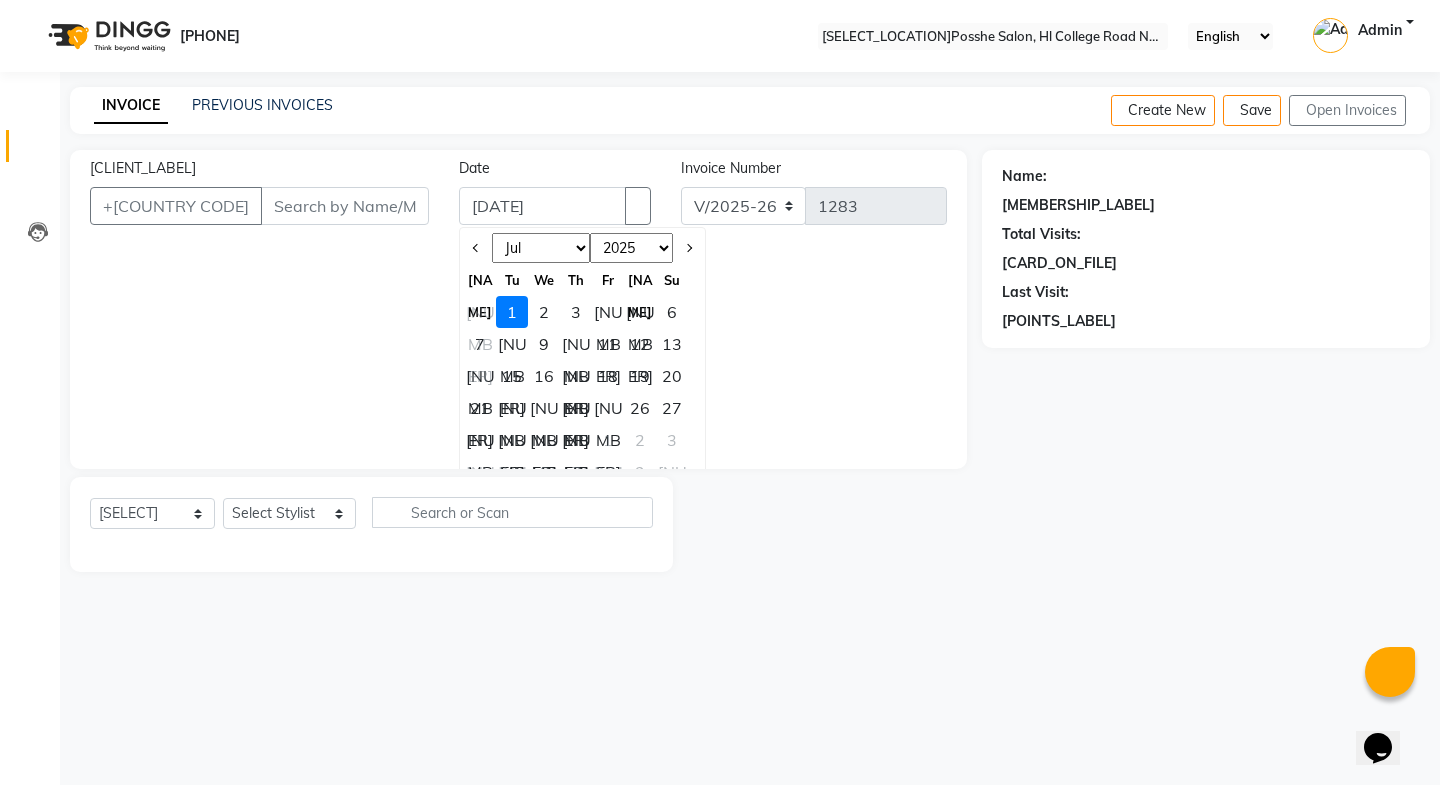 click on "[NUMBER]" at bounding box center (576, 440) 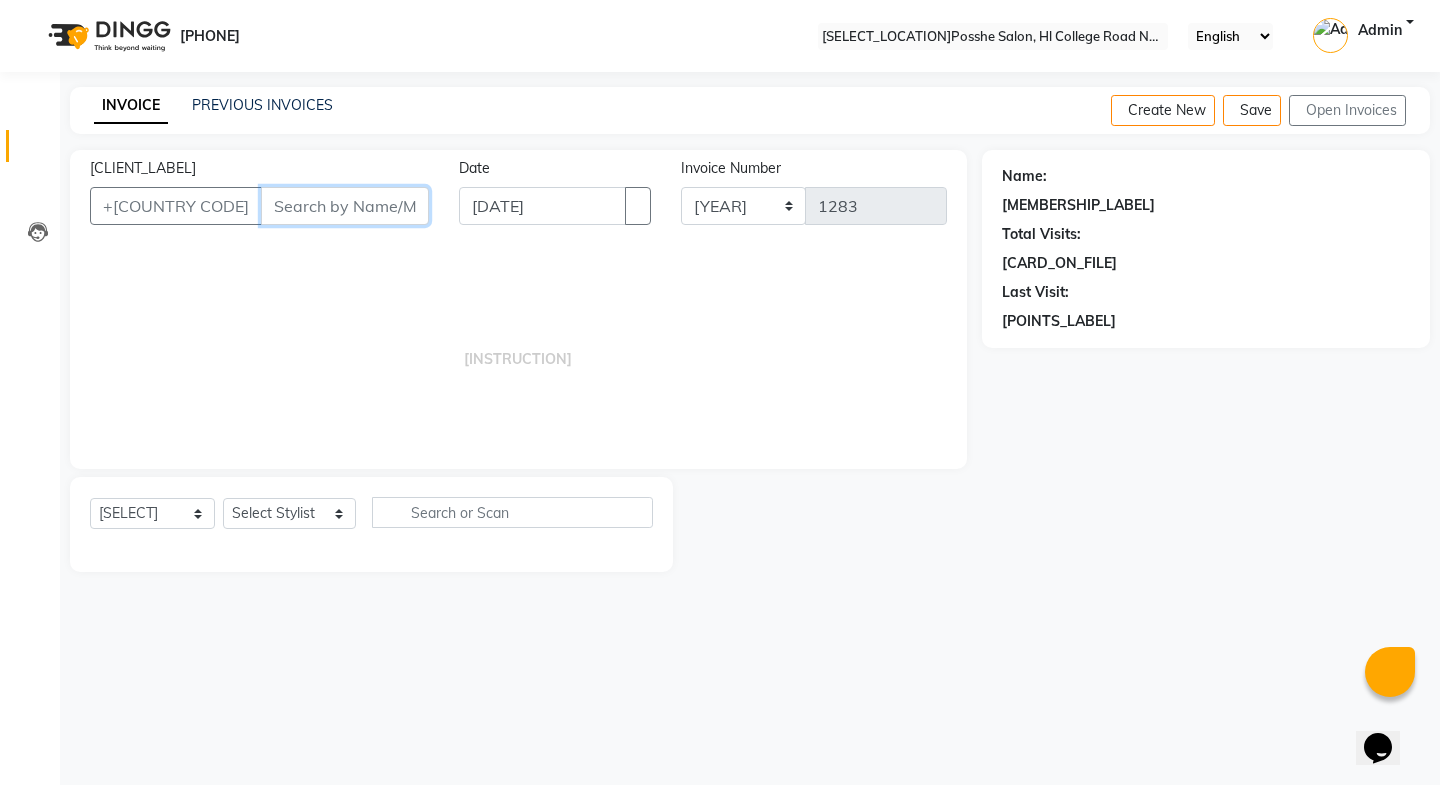 click on "[CLIENT_LABEL]" at bounding box center (345, 206) 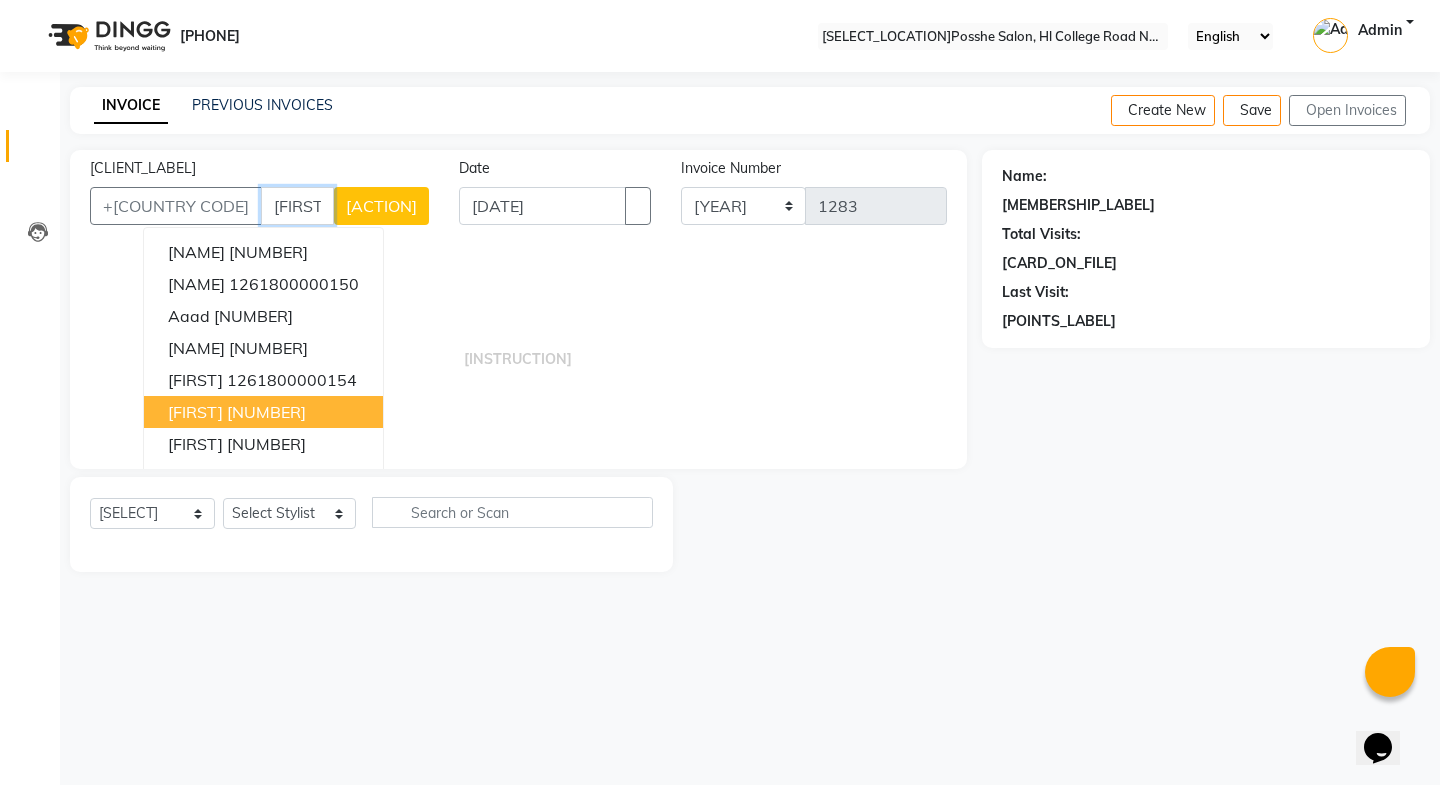 click on "[NUMBER]" at bounding box center (266, 412) 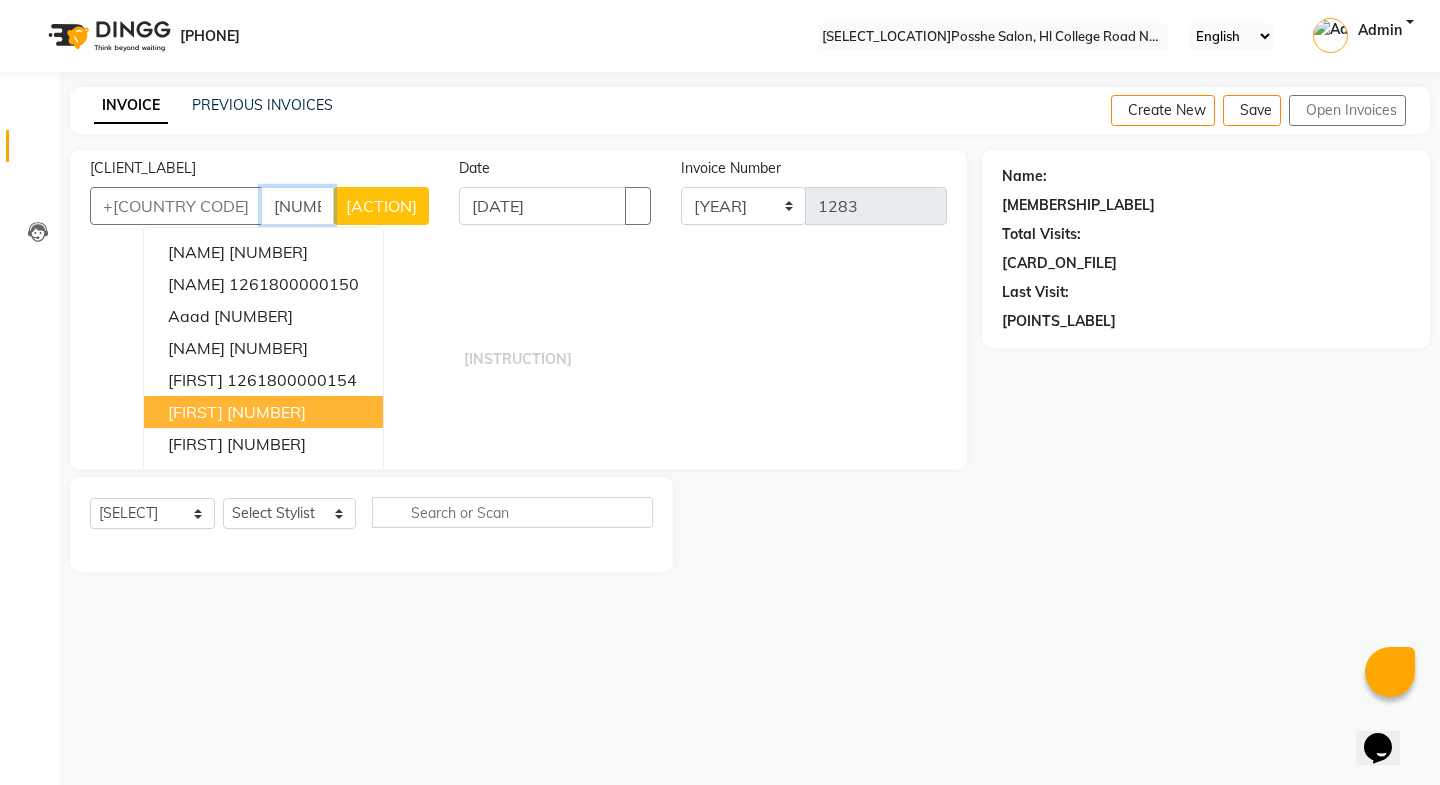 type on "[NUMBER]" 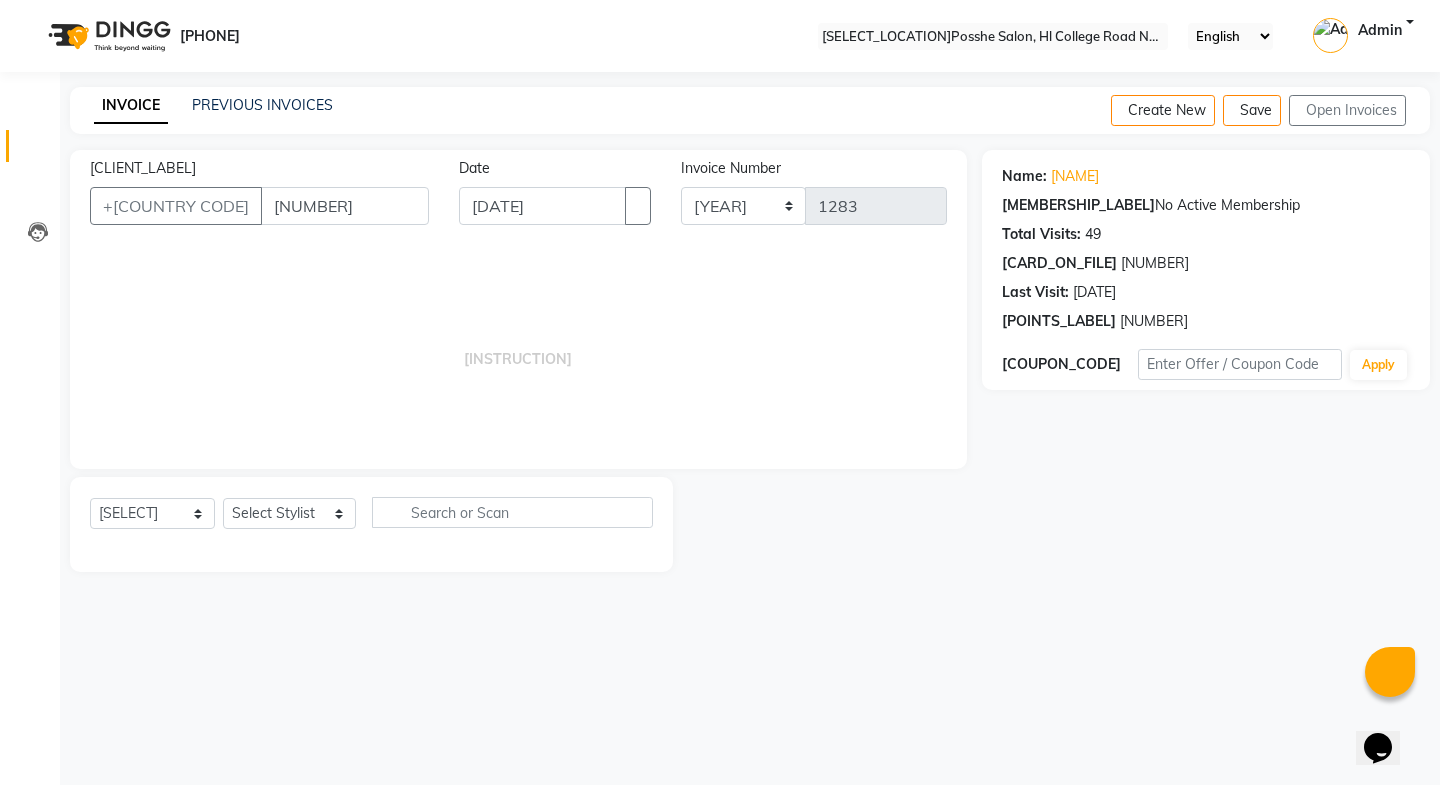 click on "[SELECT_OPTION] [SERVICE_TYPE] [PRODUCT_TYPE] [MEMBERSHIP_TYPE] [PACKAGE_TYPE] [VOUCHER_TYPE] [PREPAID_TYPE] [GIFT_CARD_TYPE] [SELECT_OPTION] [FIRST] [FIRST] [FIRST] [BRAND_NAME] [FIRST] [FIRST] [FIRST]" at bounding box center [371, 524] 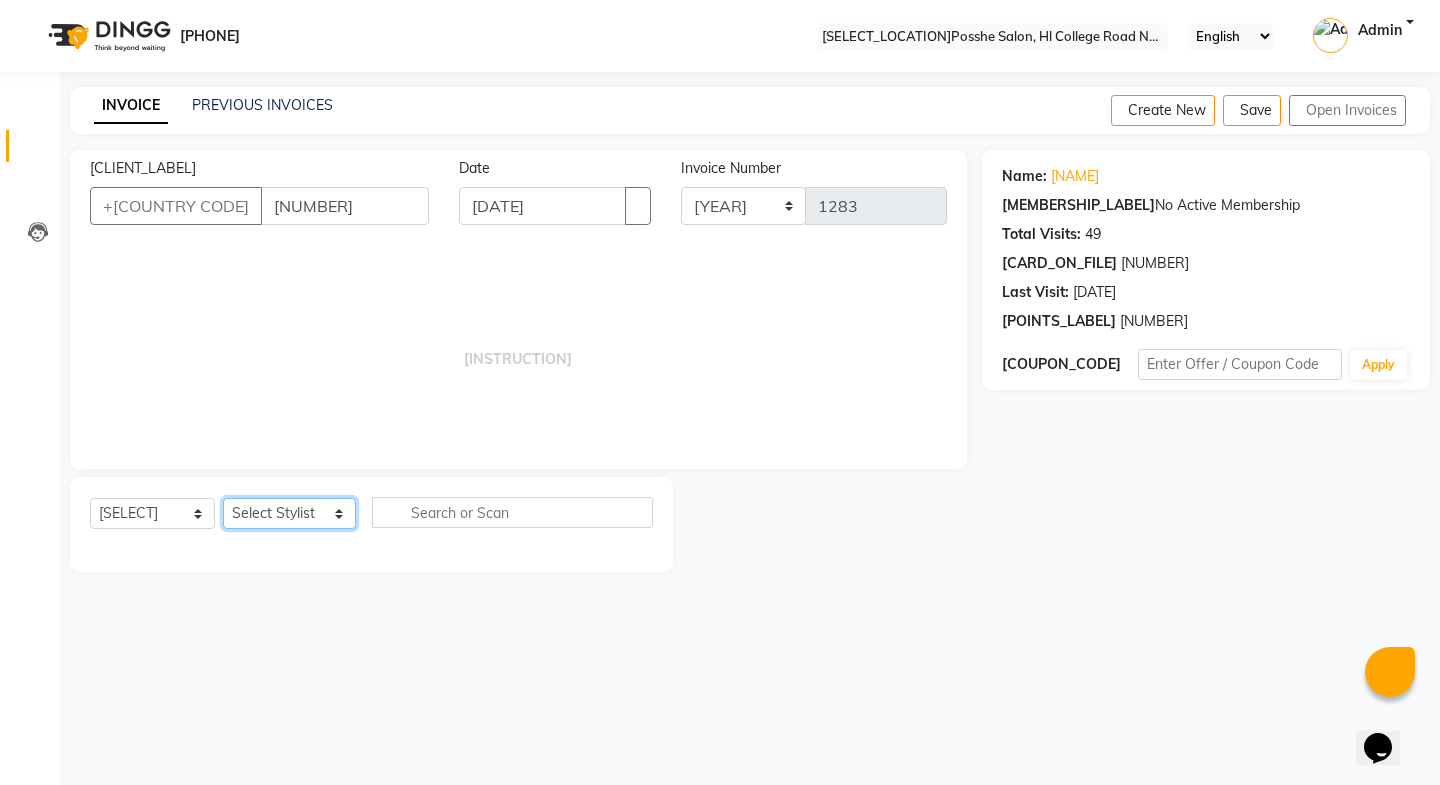 click on "[SELECT_OPTION] [FIRST] [FIRST] [FIRST] [BRAND_NAME] [FIRST] [FIRST] [FIRST]" at bounding box center (289, 513) 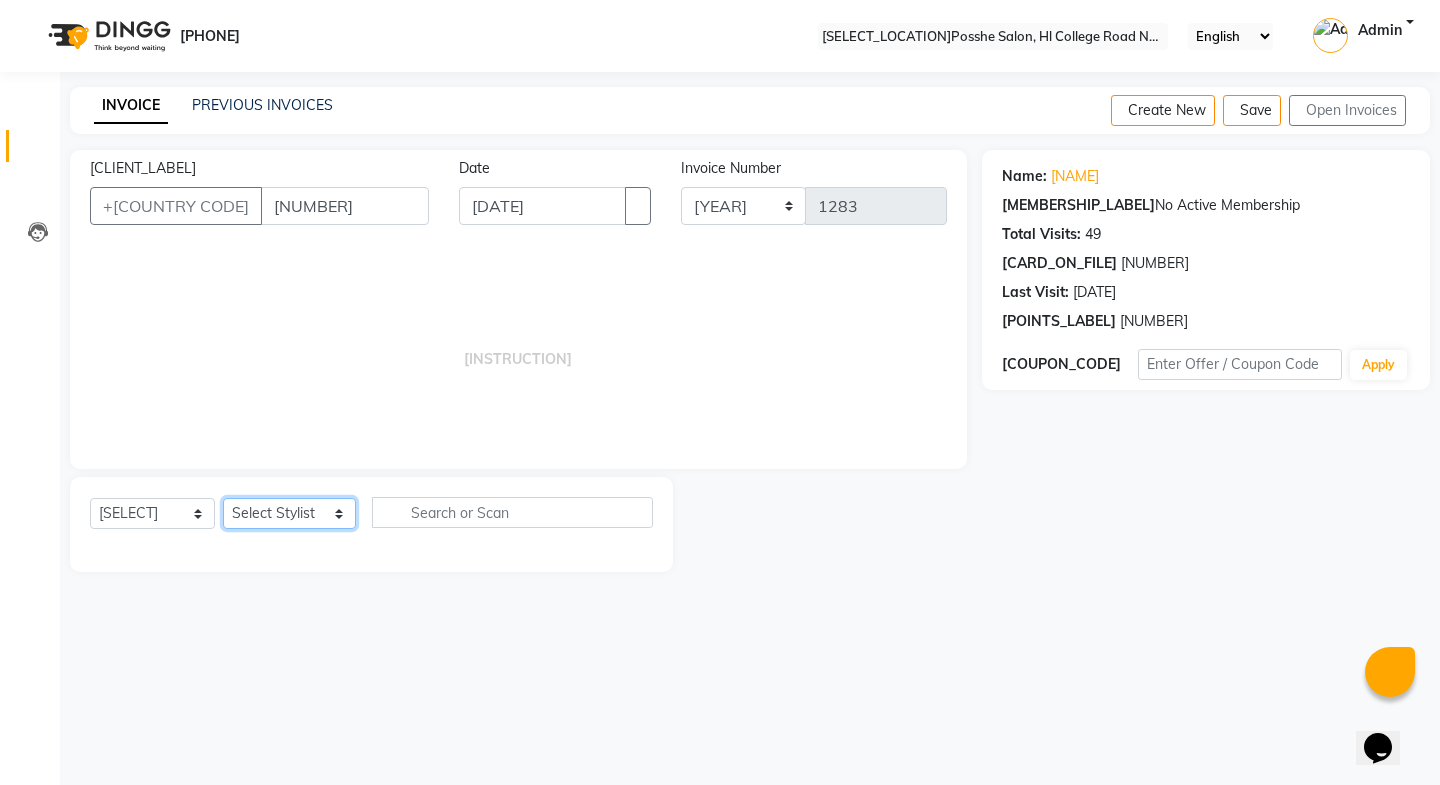 select on "43692" 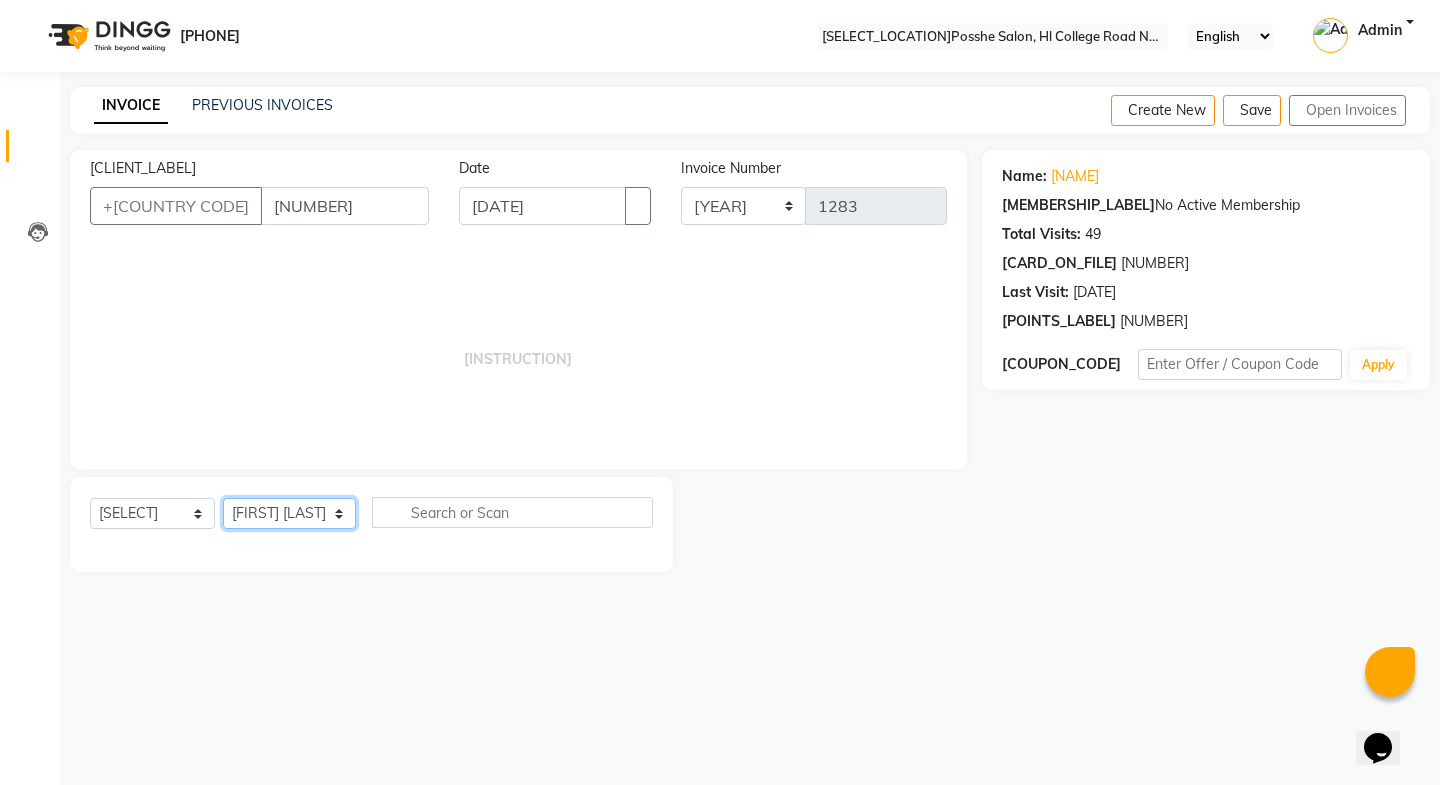 click on "[SELECT_OPTION] [FIRST] [FIRST] [FIRST] [BRAND_NAME] [FIRST] [FIRST] [FIRST]" at bounding box center [289, 513] 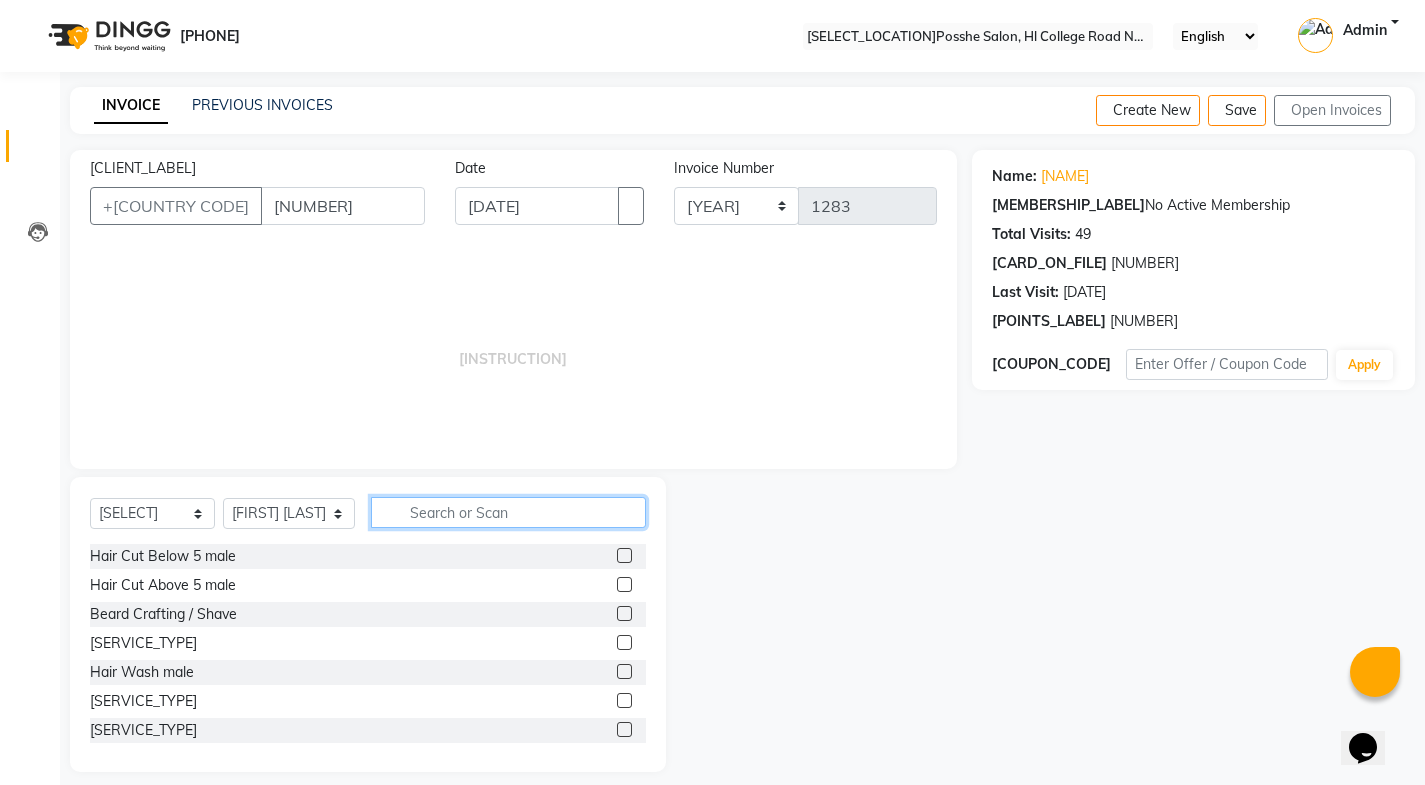 click at bounding box center [508, 512] 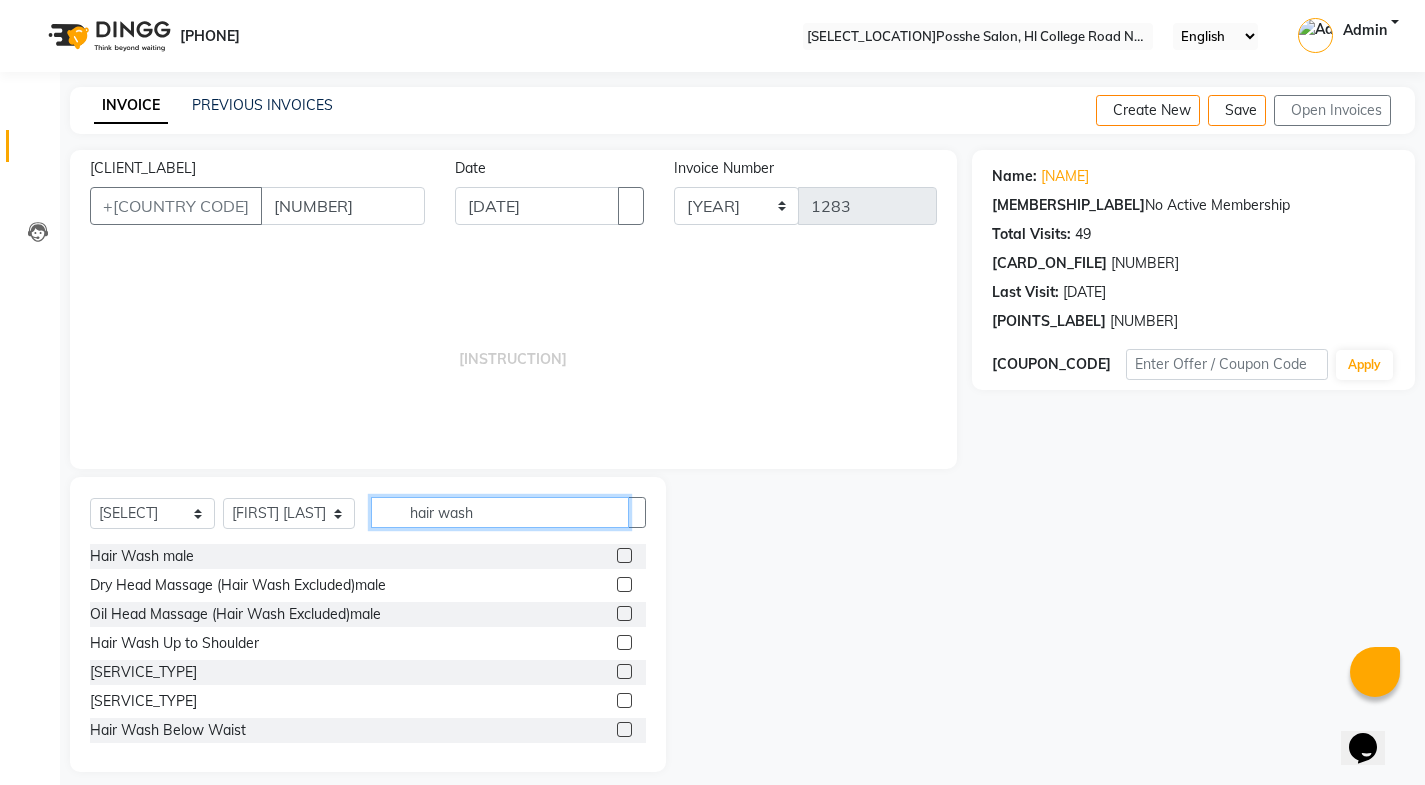 type on "hair wash" 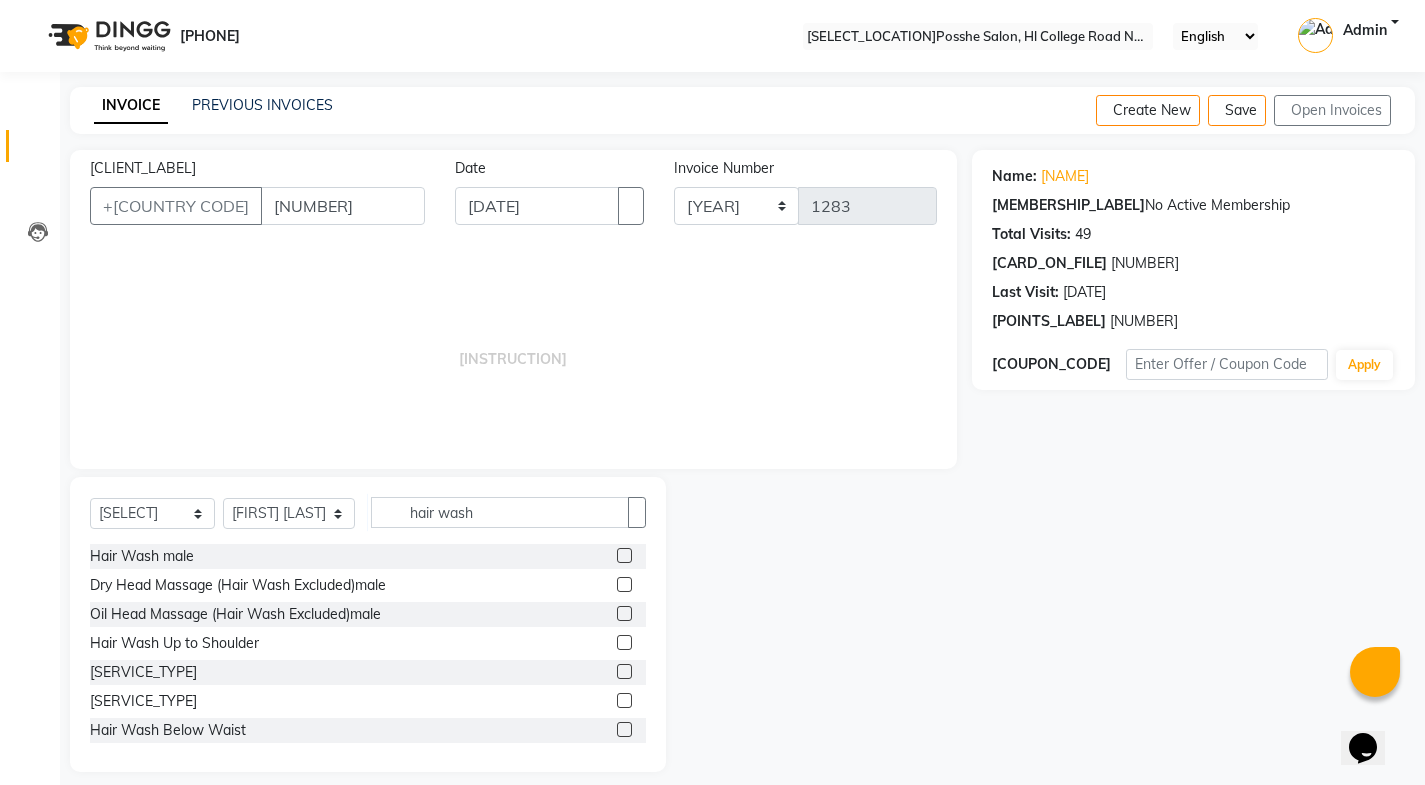click at bounding box center [624, 700] 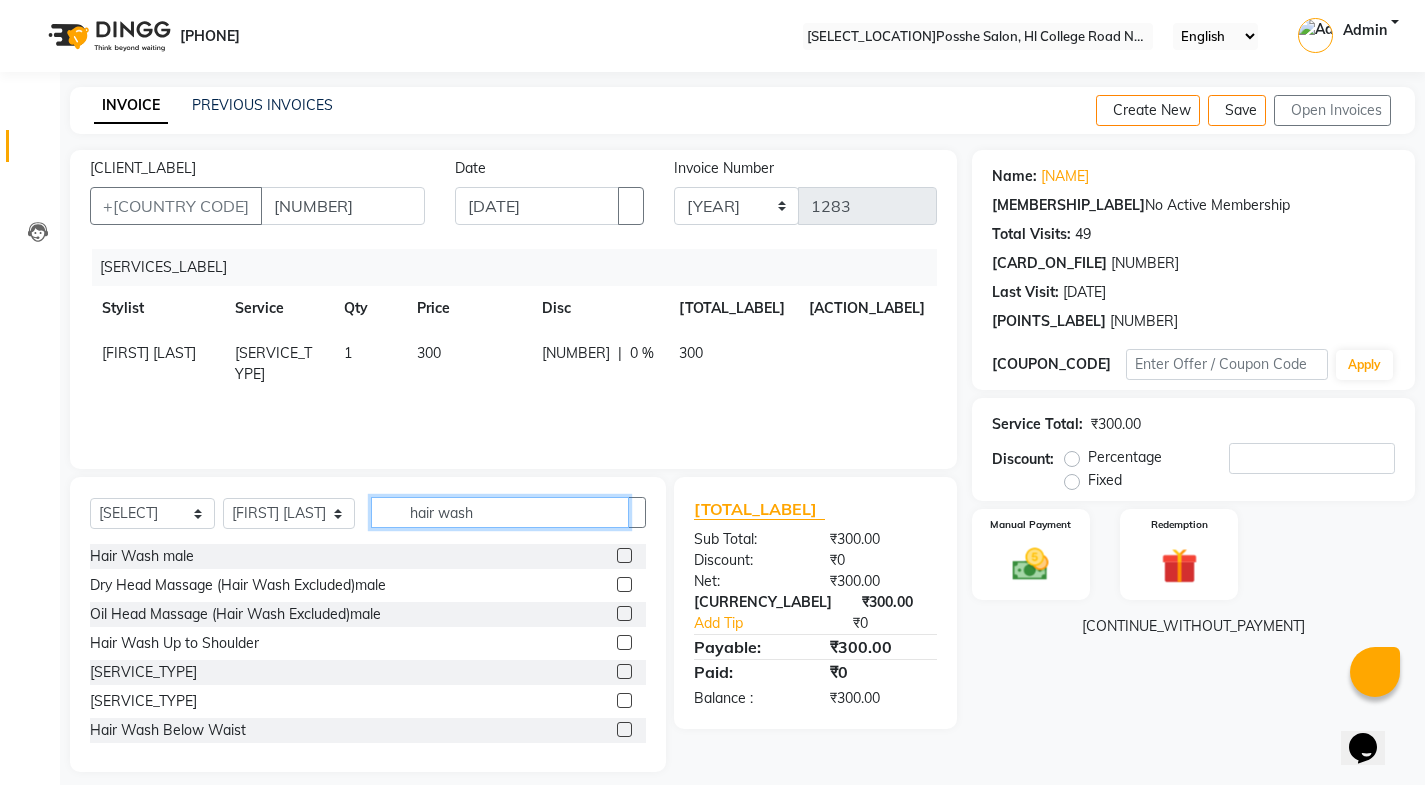 click on "hair wash" at bounding box center [500, 512] 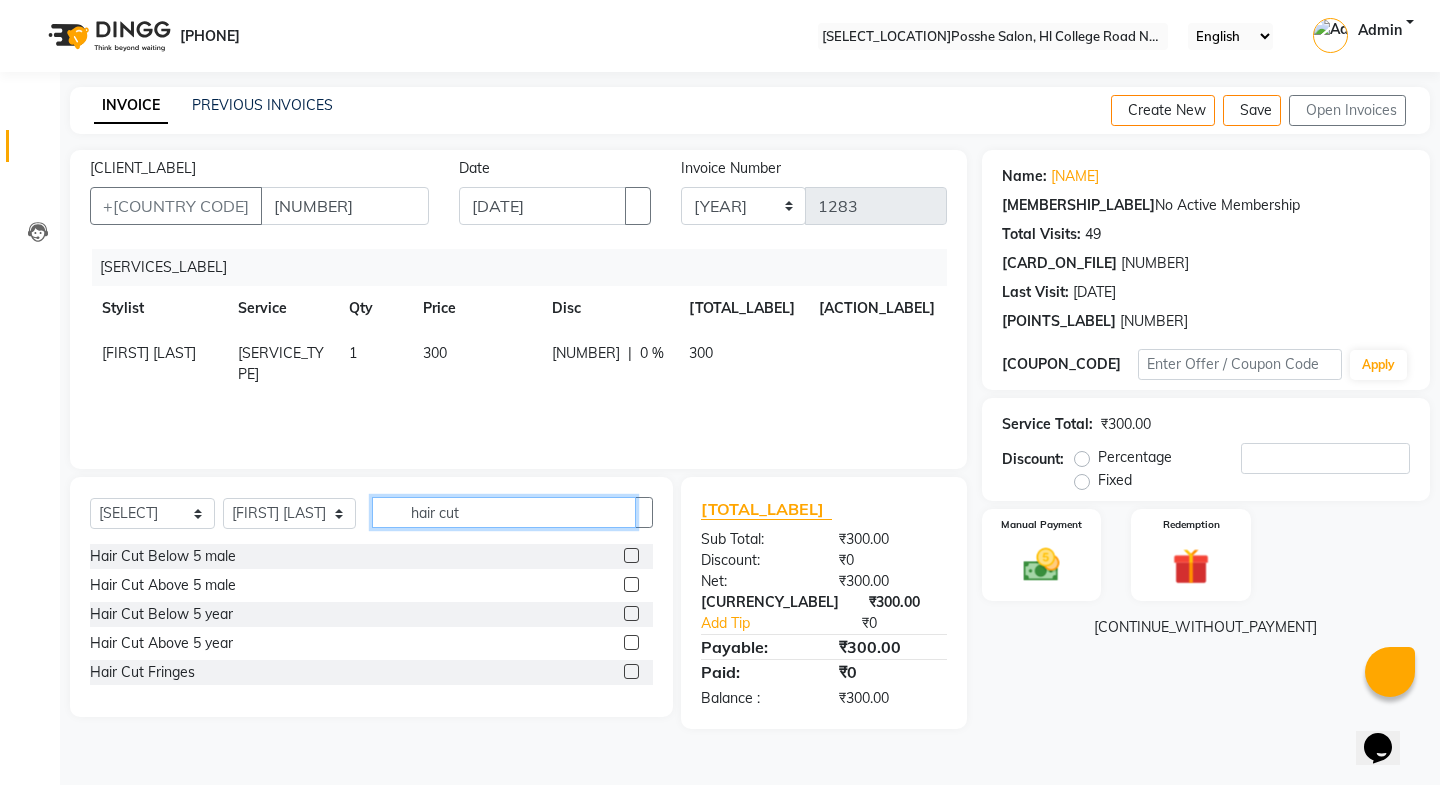 type on "hair cut" 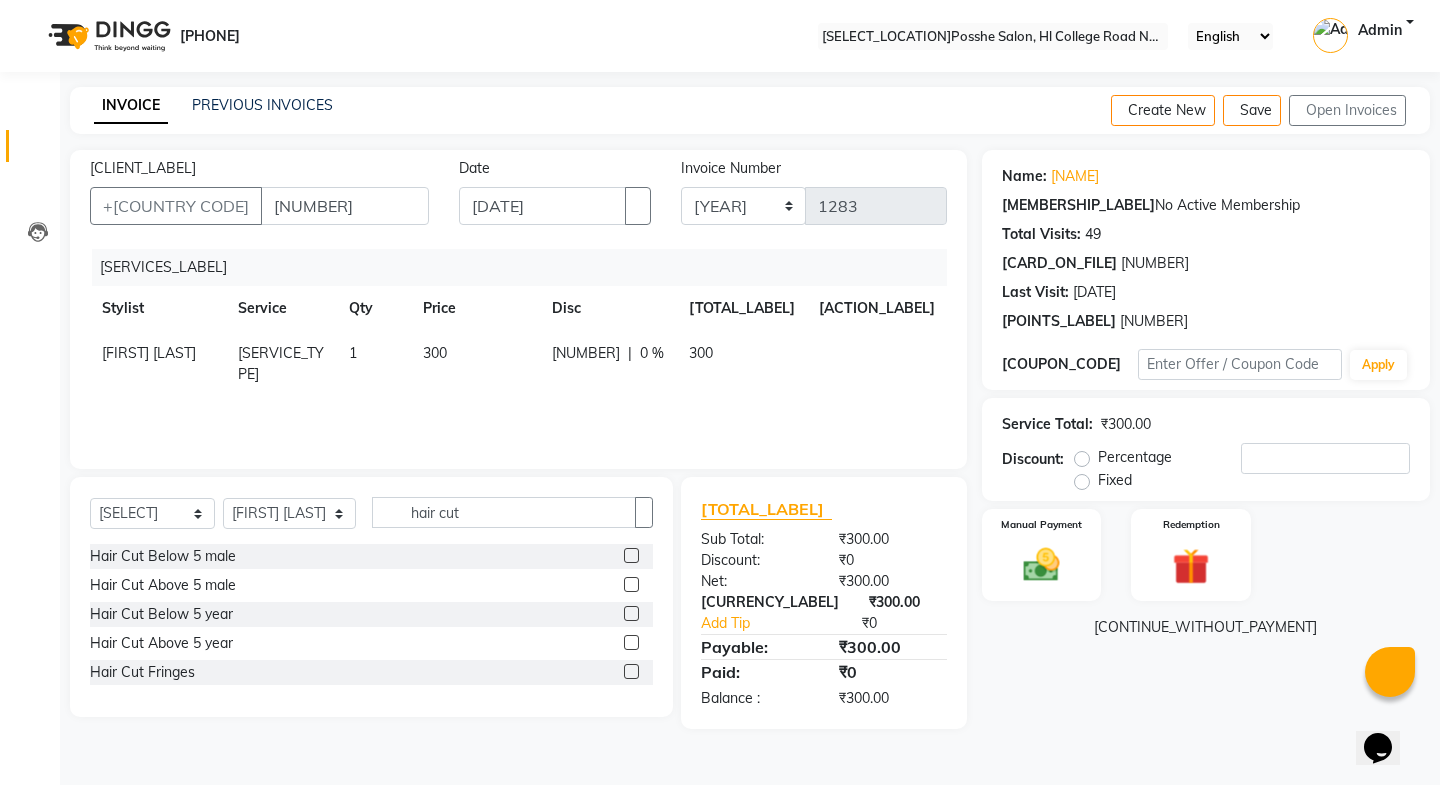 click at bounding box center (631, 642) 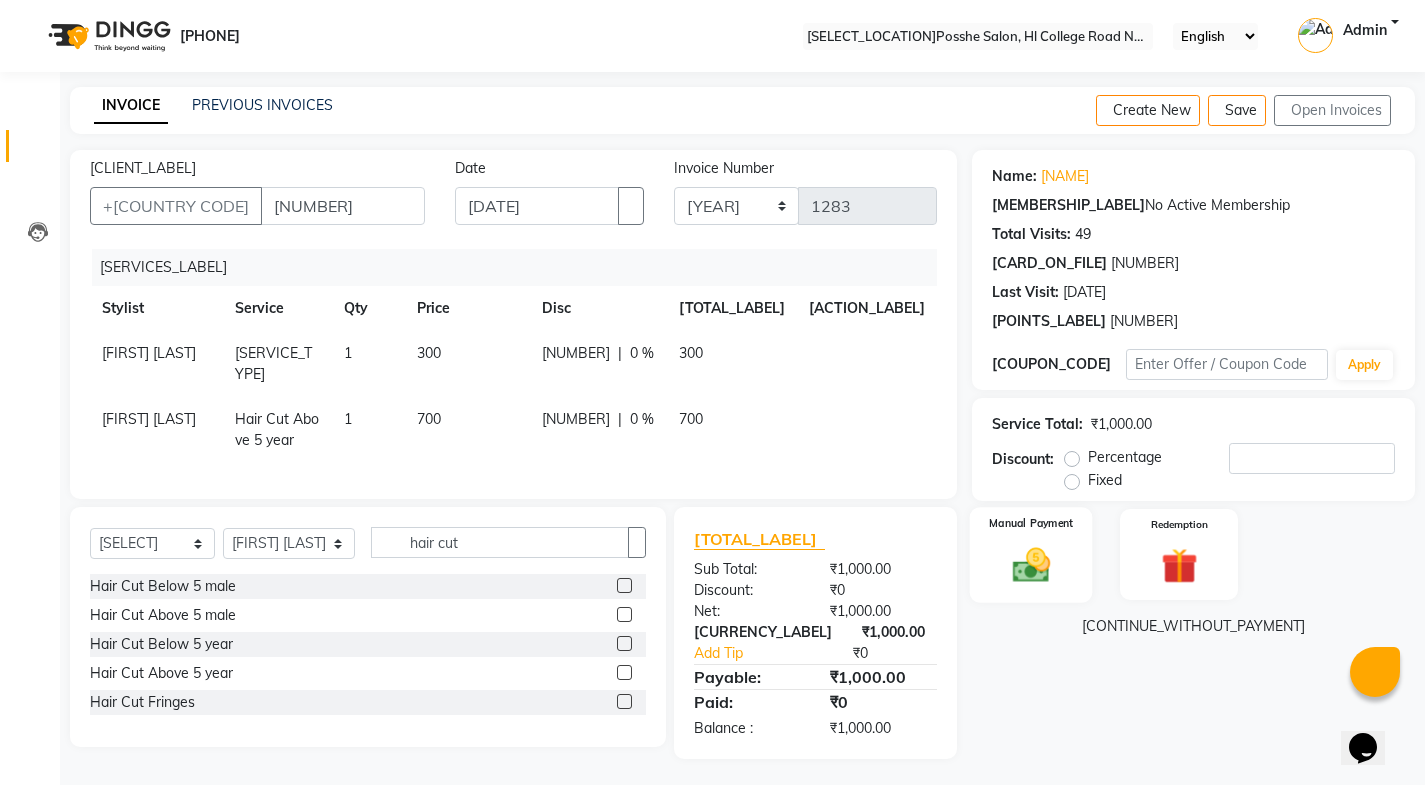 click on "Manual Payment" at bounding box center [1031, 523] 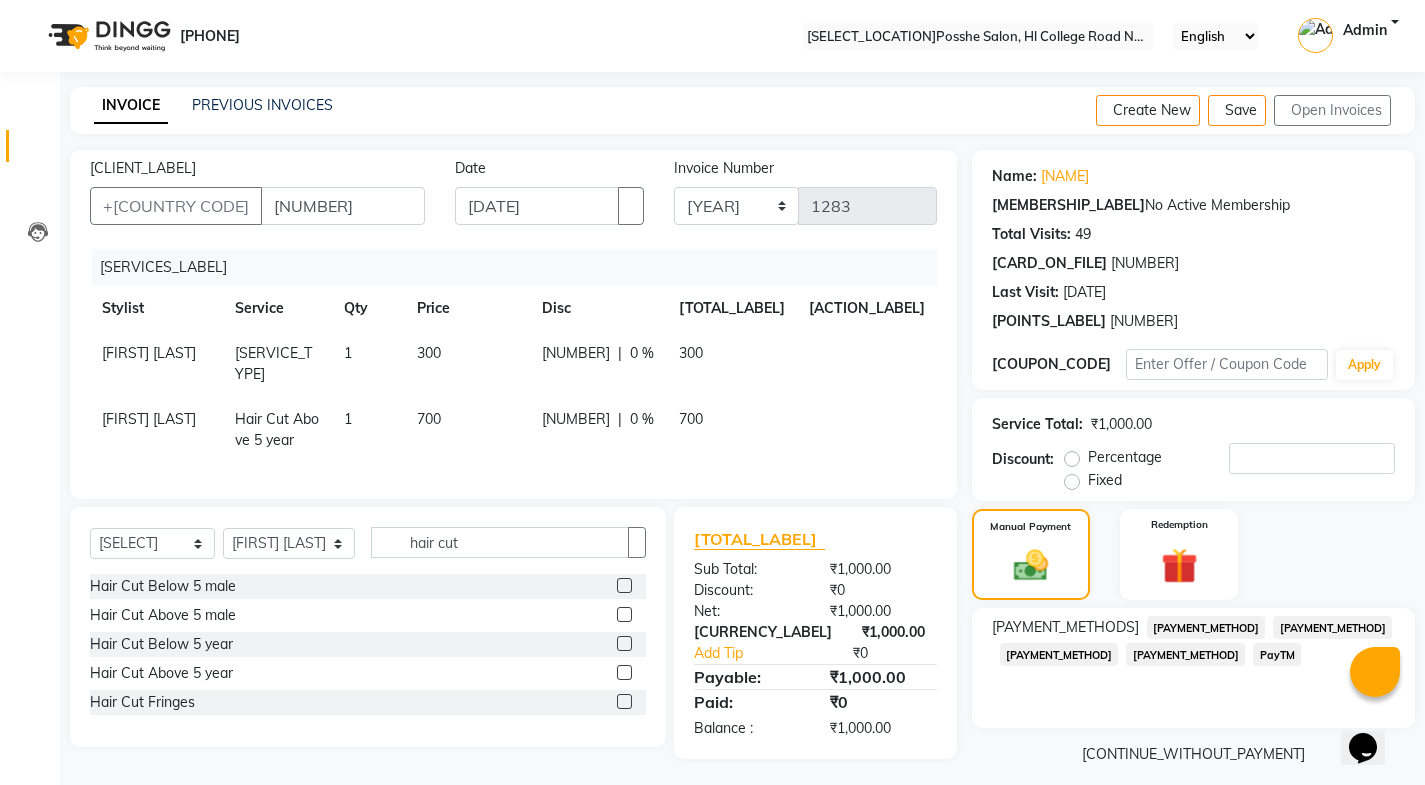 click on "PayTM" at bounding box center [1206, 627] 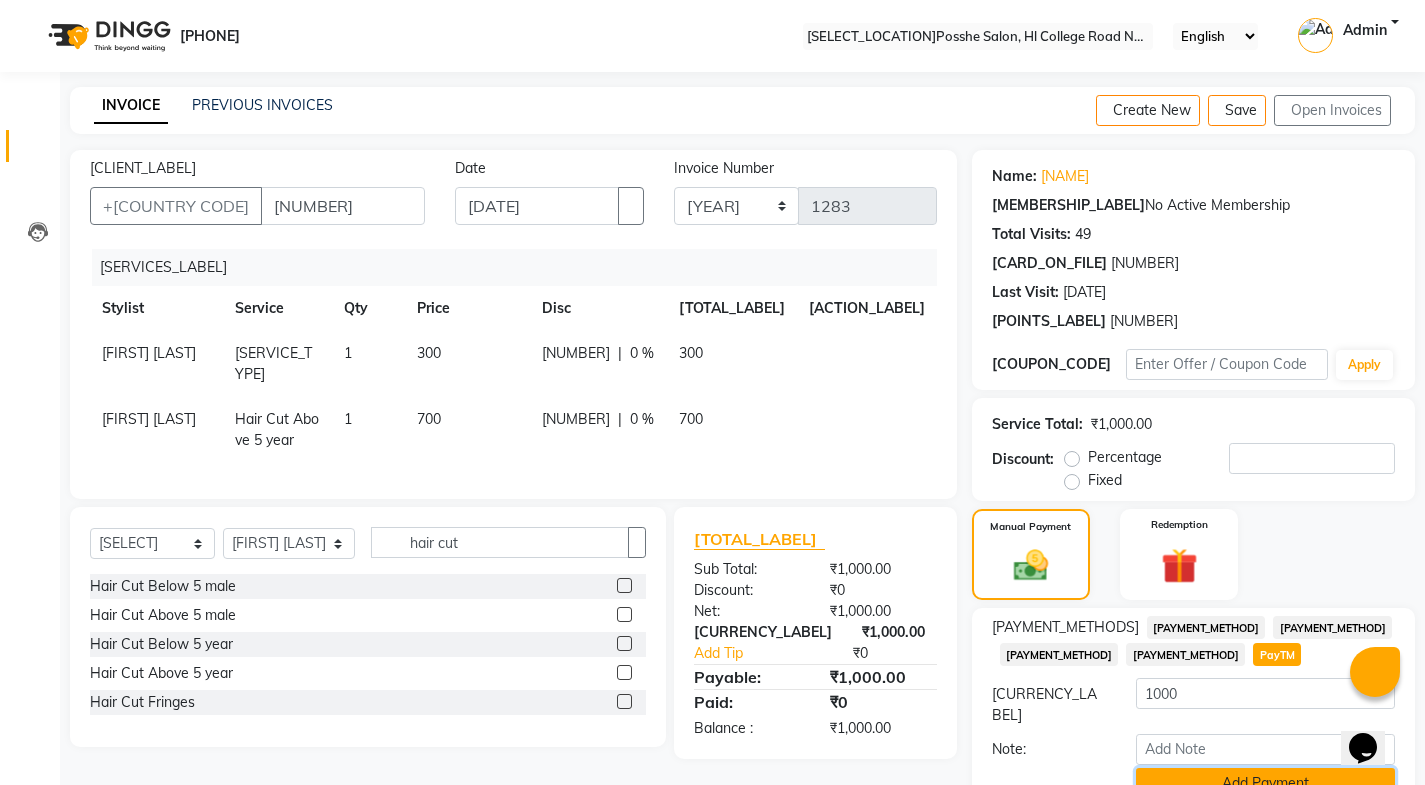 click on "Add Payment" at bounding box center [1265, 783] 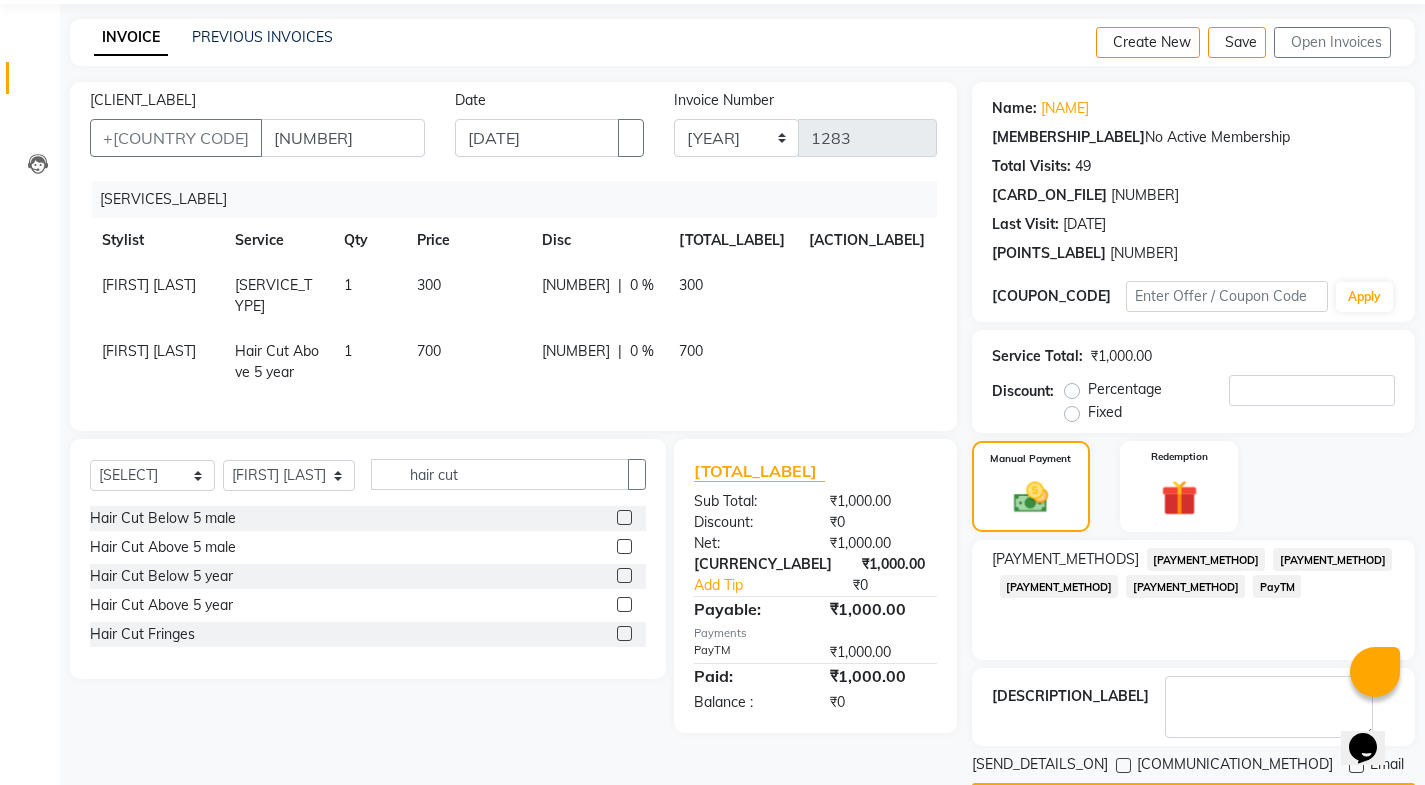 scroll, scrollTop: 134, scrollLeft: 0, axis: vertical 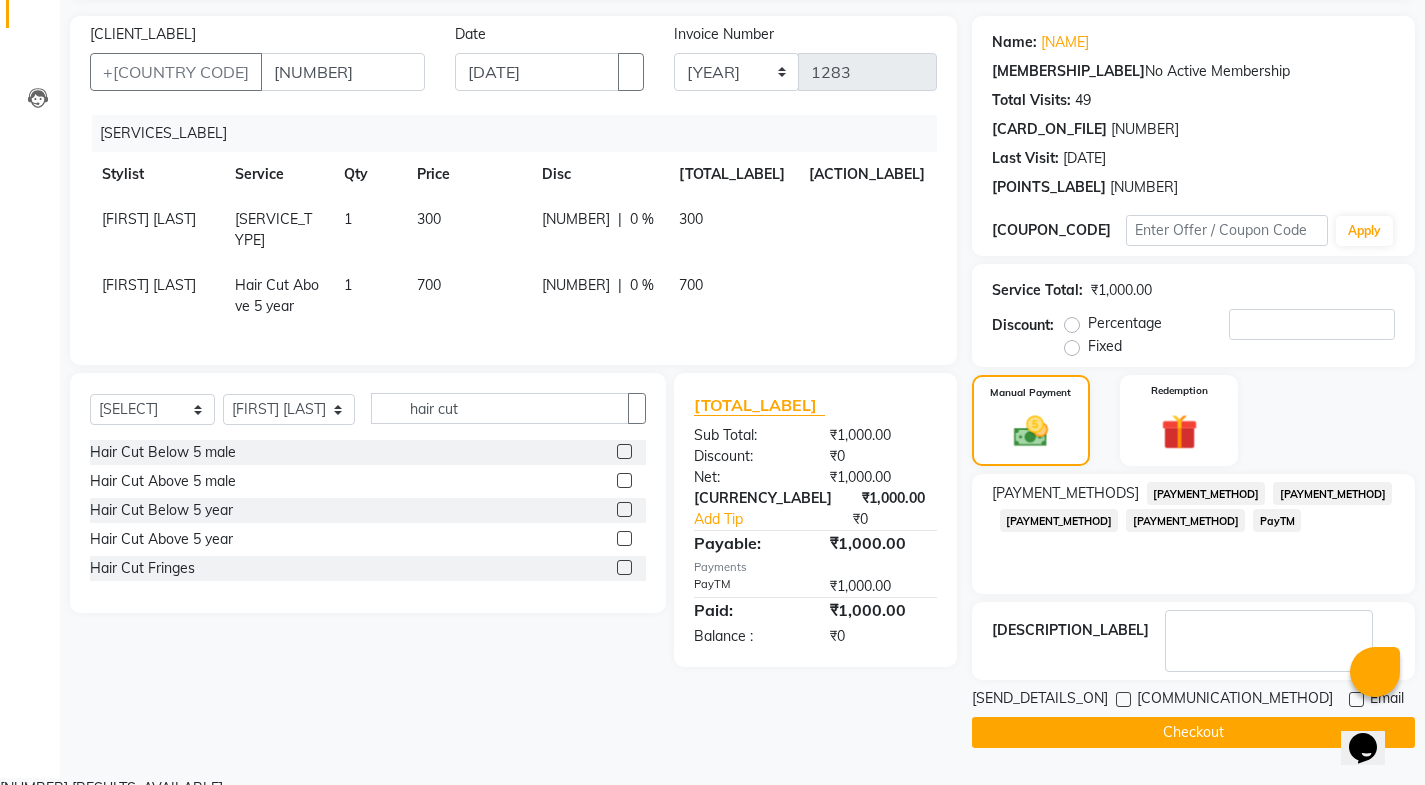 click at bounding box center [1356, 699] 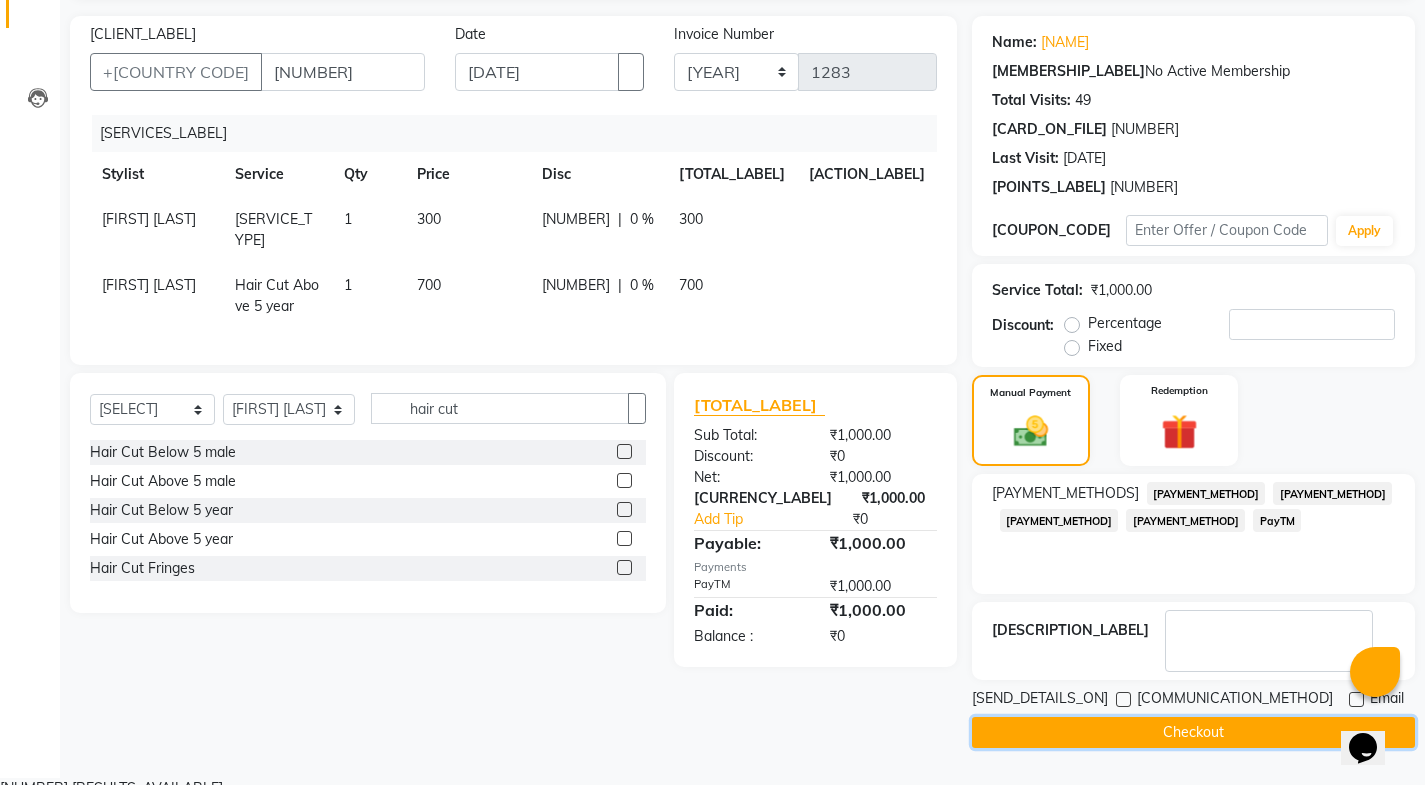 click on "Checkout" at bounding box center [1193, 732] 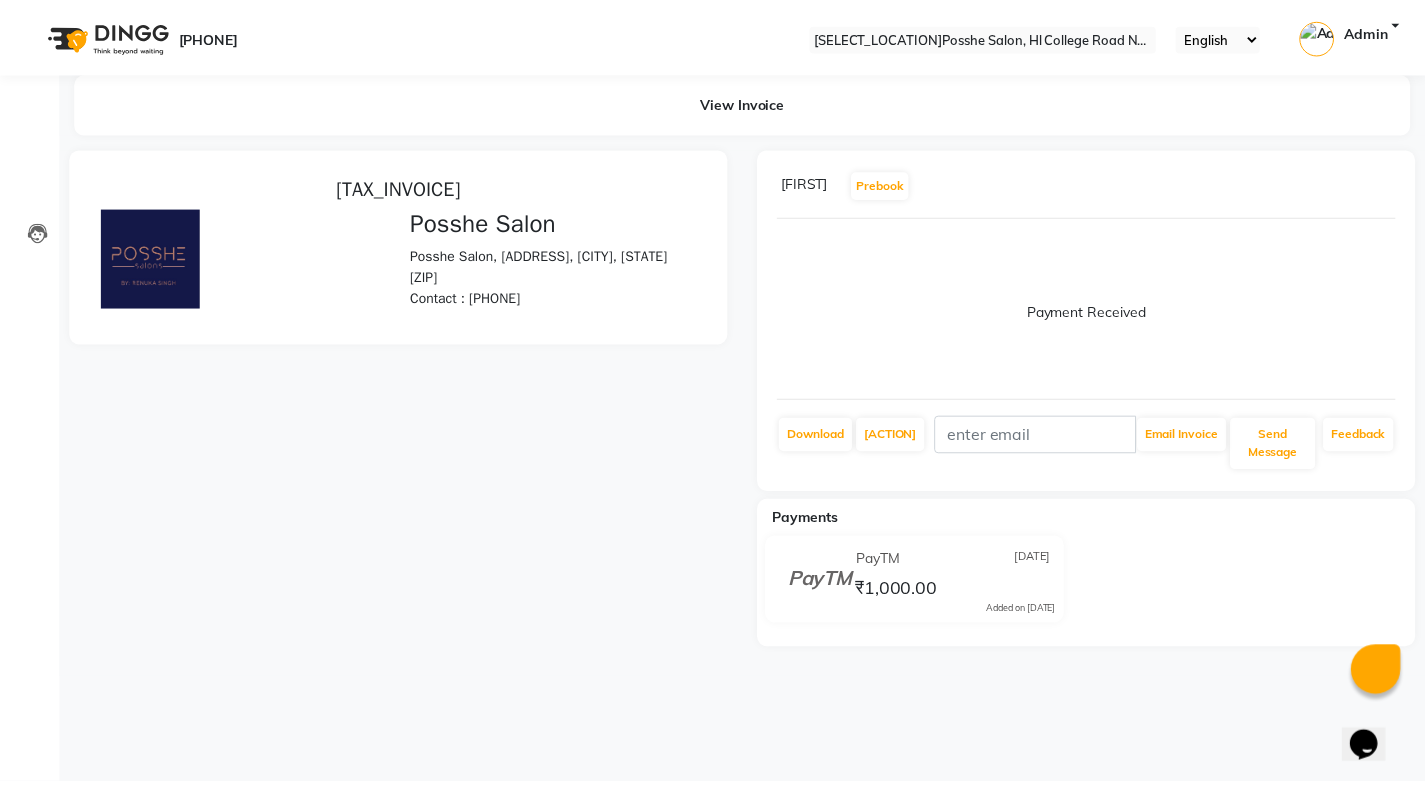 scroll, scrollTop: 0, scrollLeft: 0, axis: both 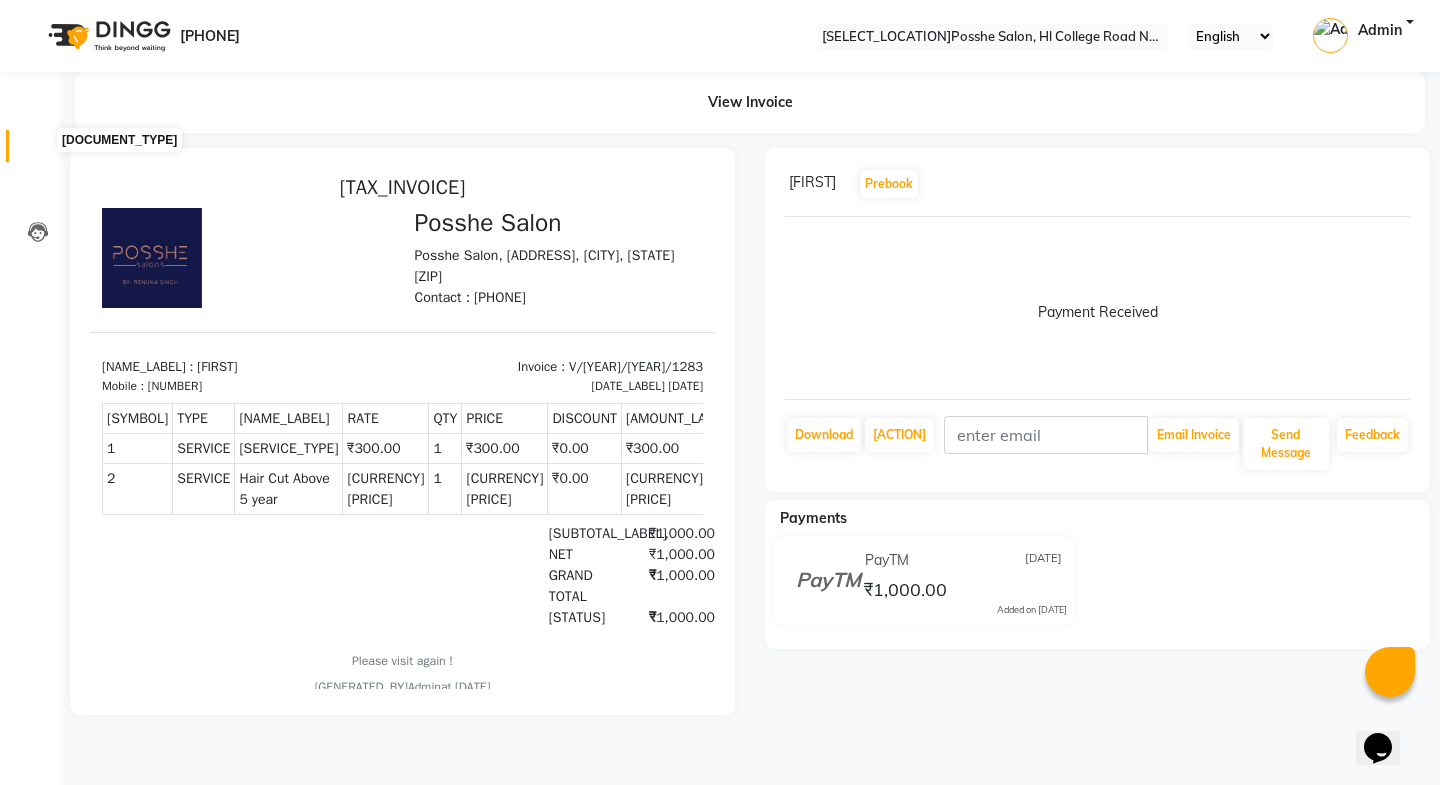 click at bounding box center [38, 151] 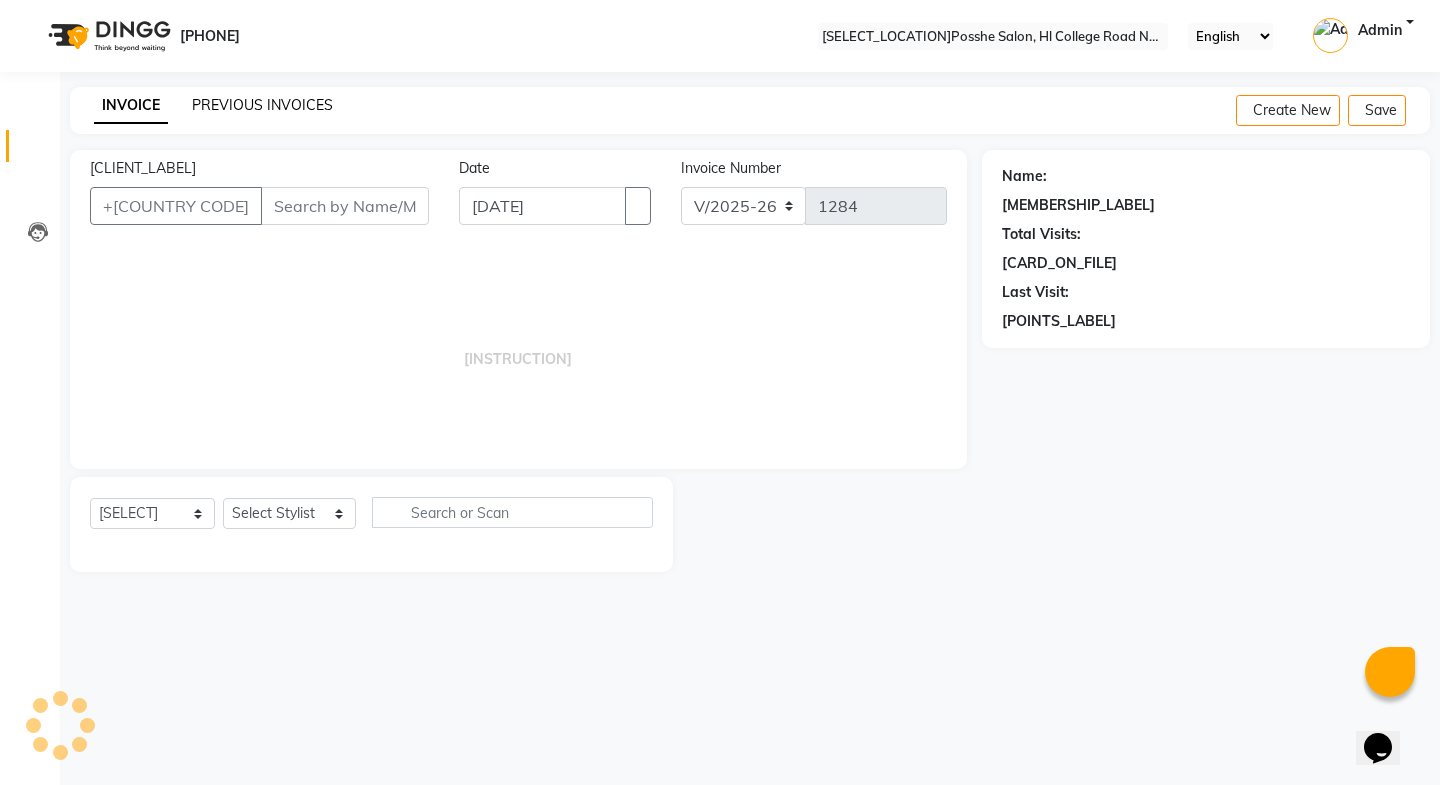 click on "PREVIOUS INVOICES" at bounding box center [262, 105] 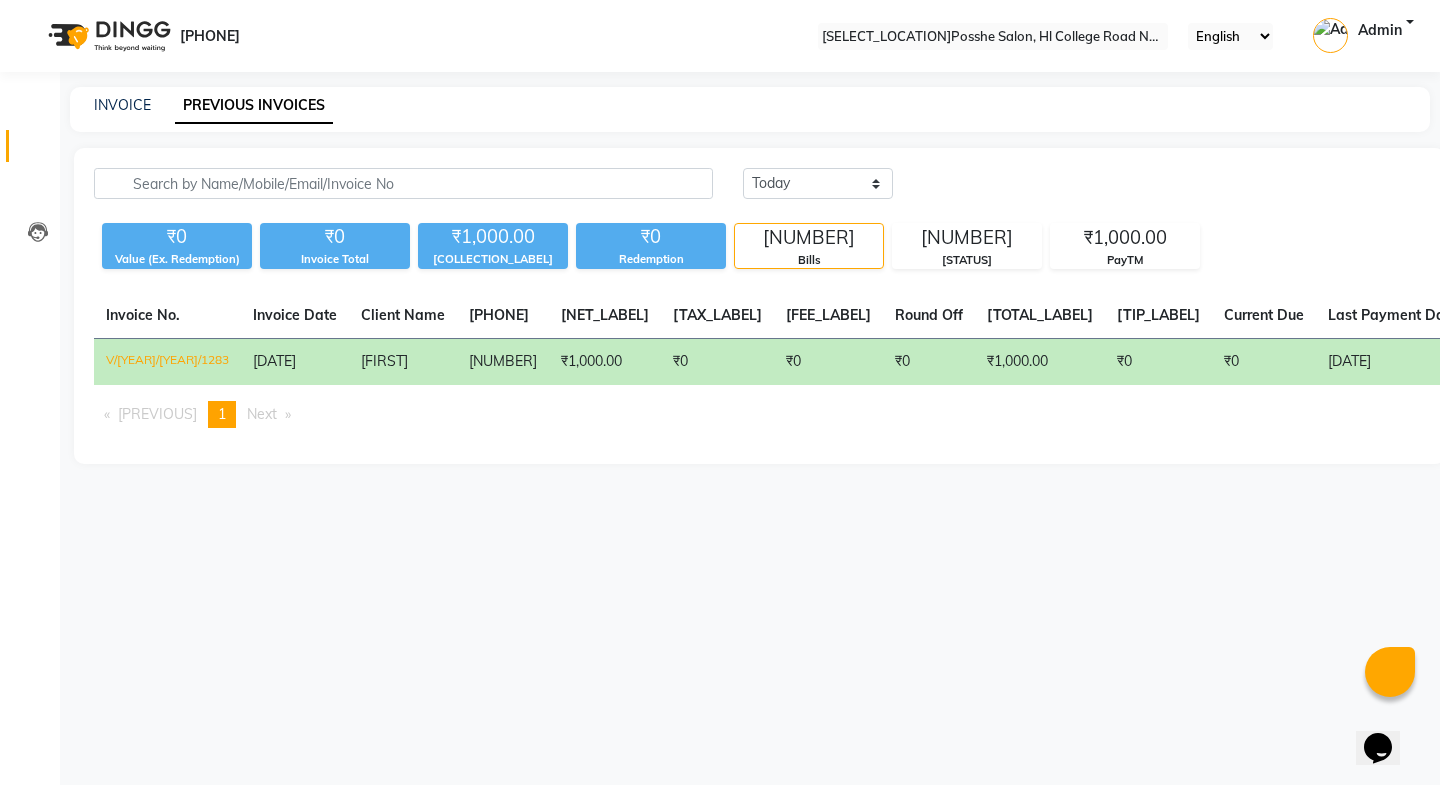 drag, startPoint x: 819, startPoint y: 359, endPoint x: 633, endPoint y: 496, distance: 231.00865 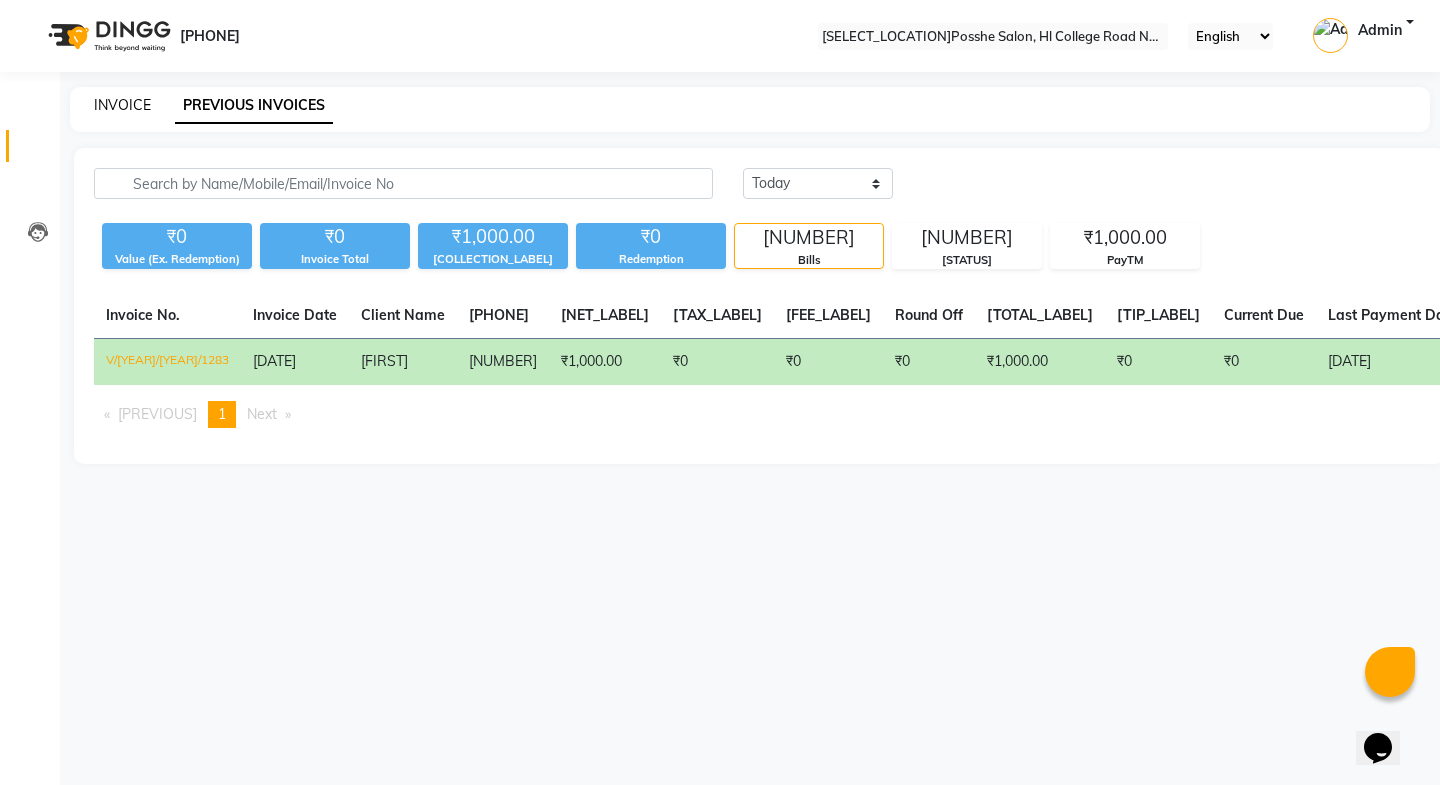 click on "INVOICE" at bounding box center (122, 105) 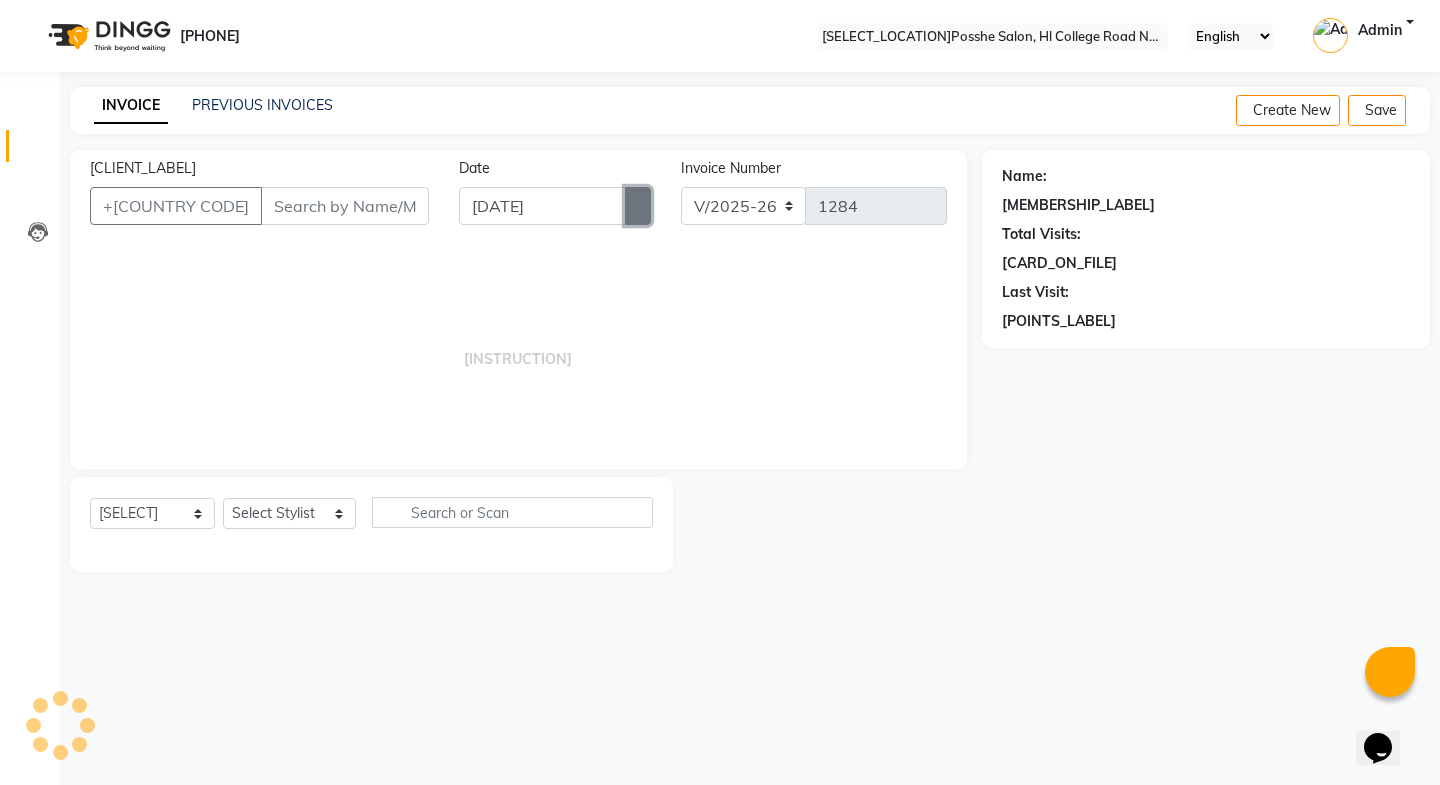 click at bounding box center [638, 206] 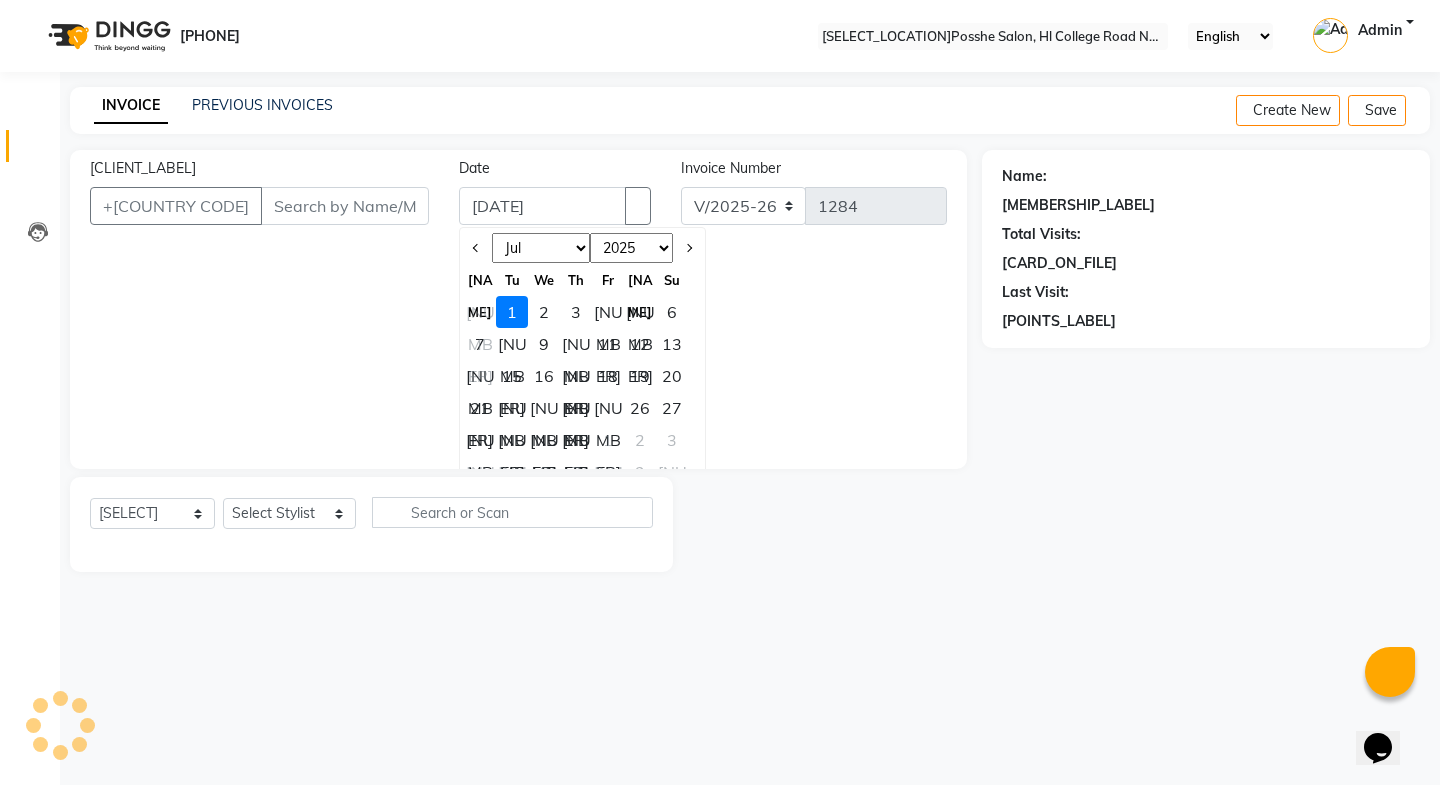 click on "[NUMBER]" at bounding box center [576, 440] 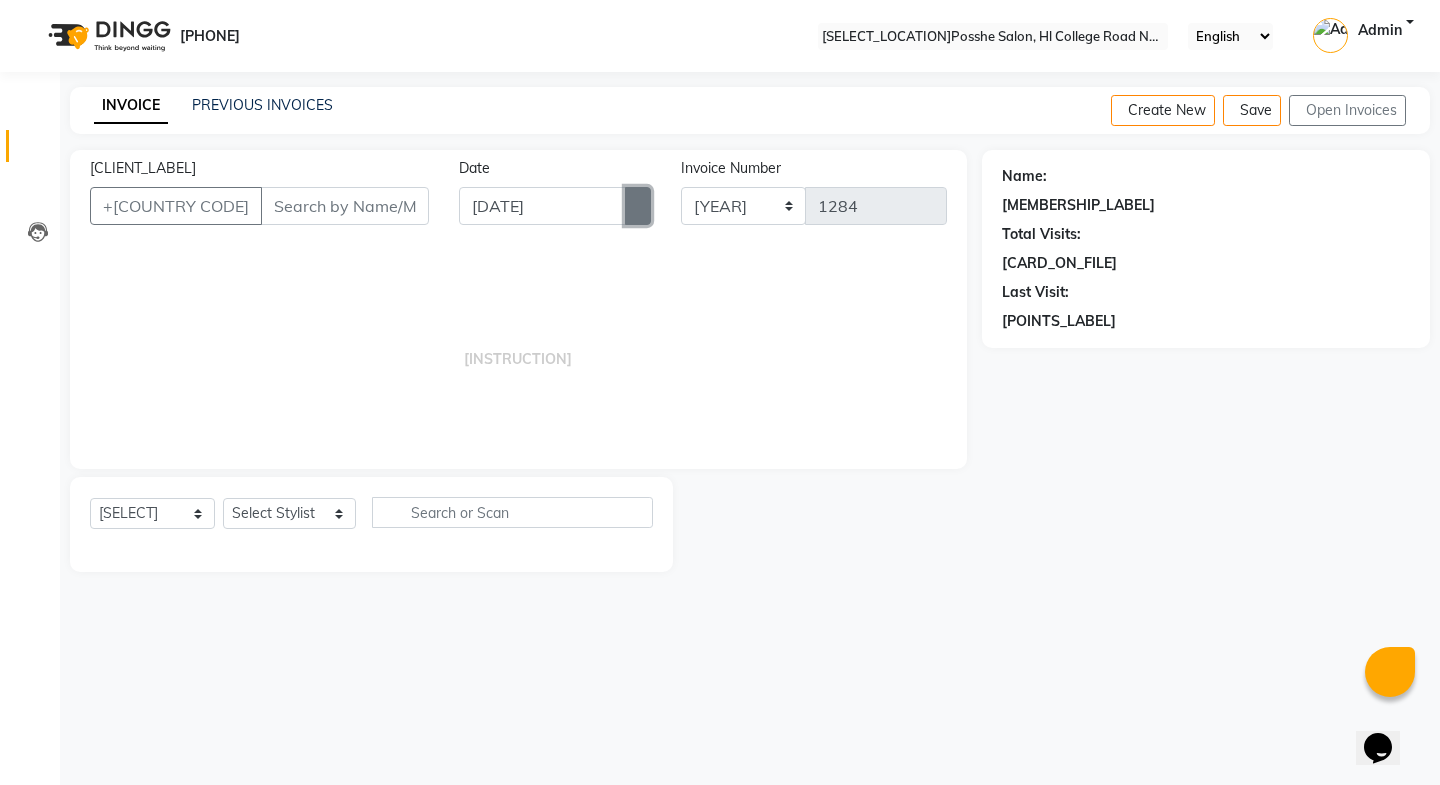 click at bounding box center (638, 206) 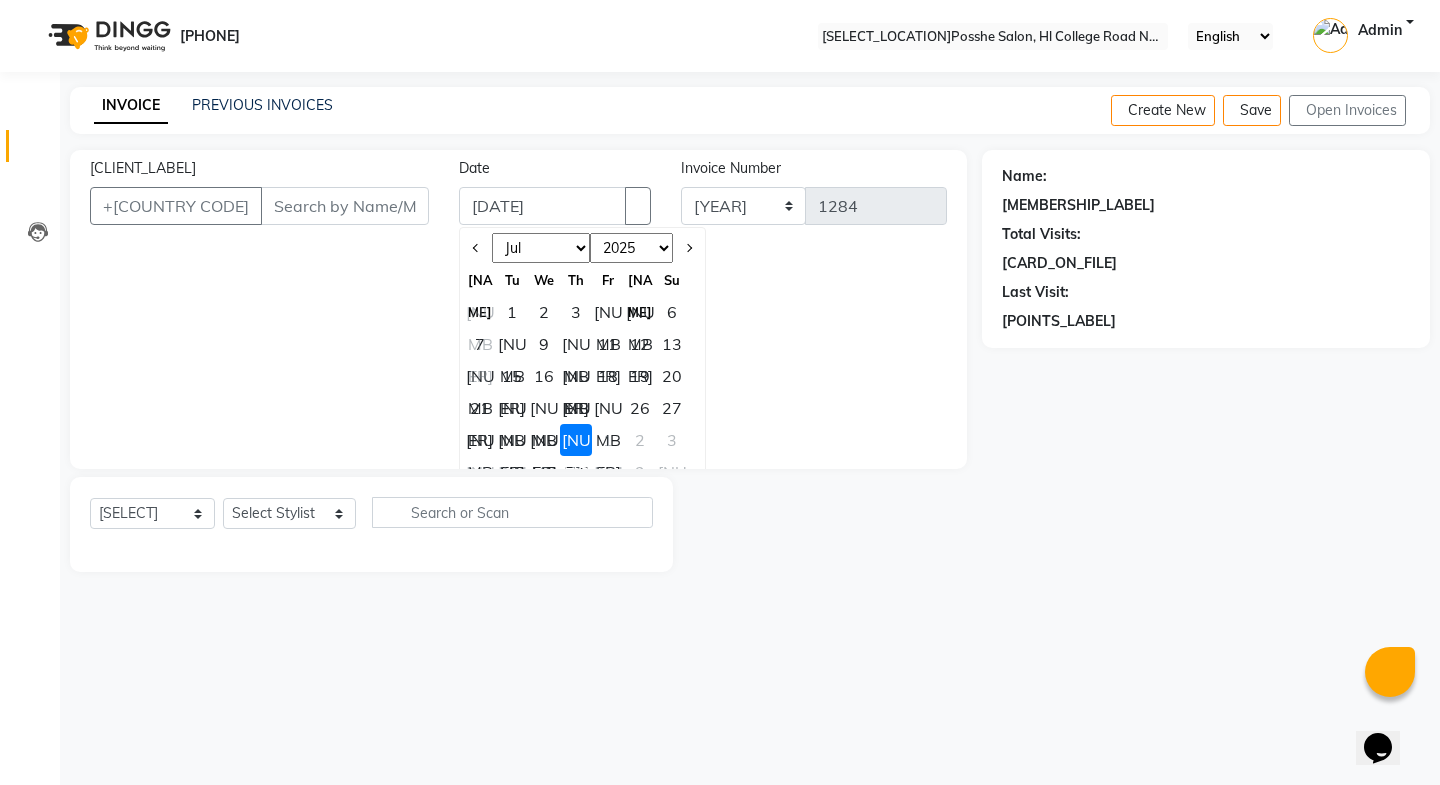 click on "Jan Feb Mar Apr May Jun Jul Aug Sep Oct Nov Dec" at bounding box center [541, 248] 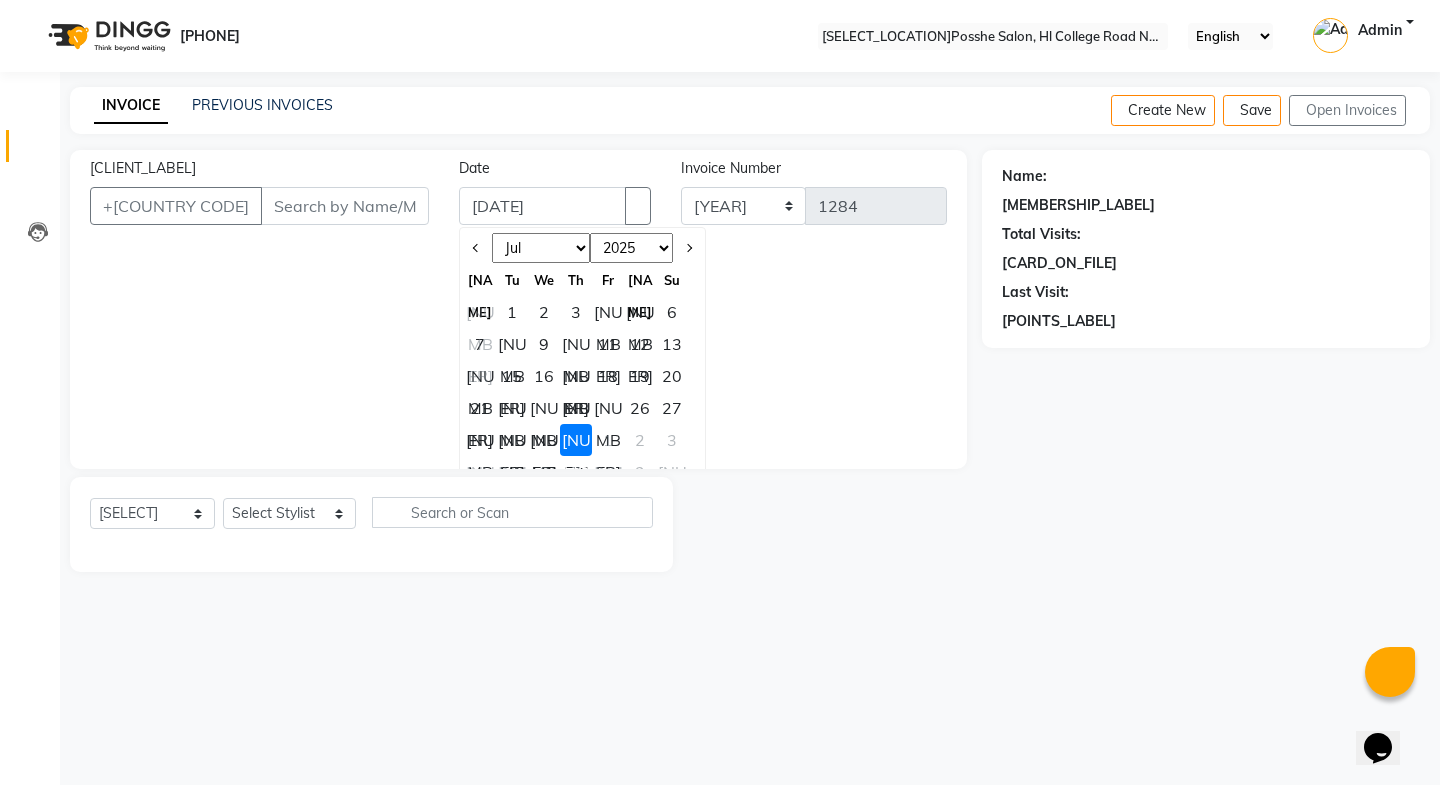 select on "6" 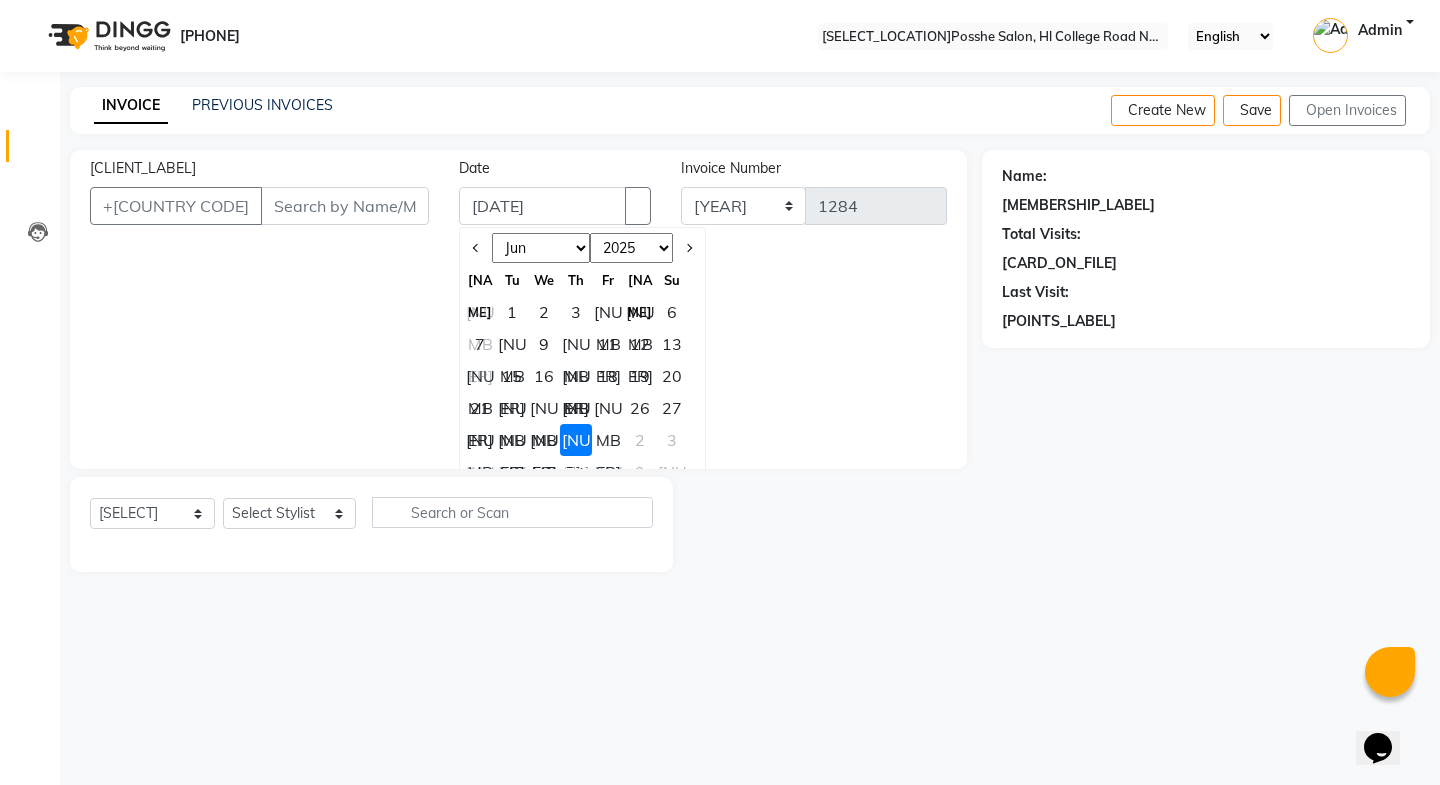 click on "Jan Feb Mar Apr May Jun Jul Aug Sep Oct Nov Dec" at bounding box center [541, 248] 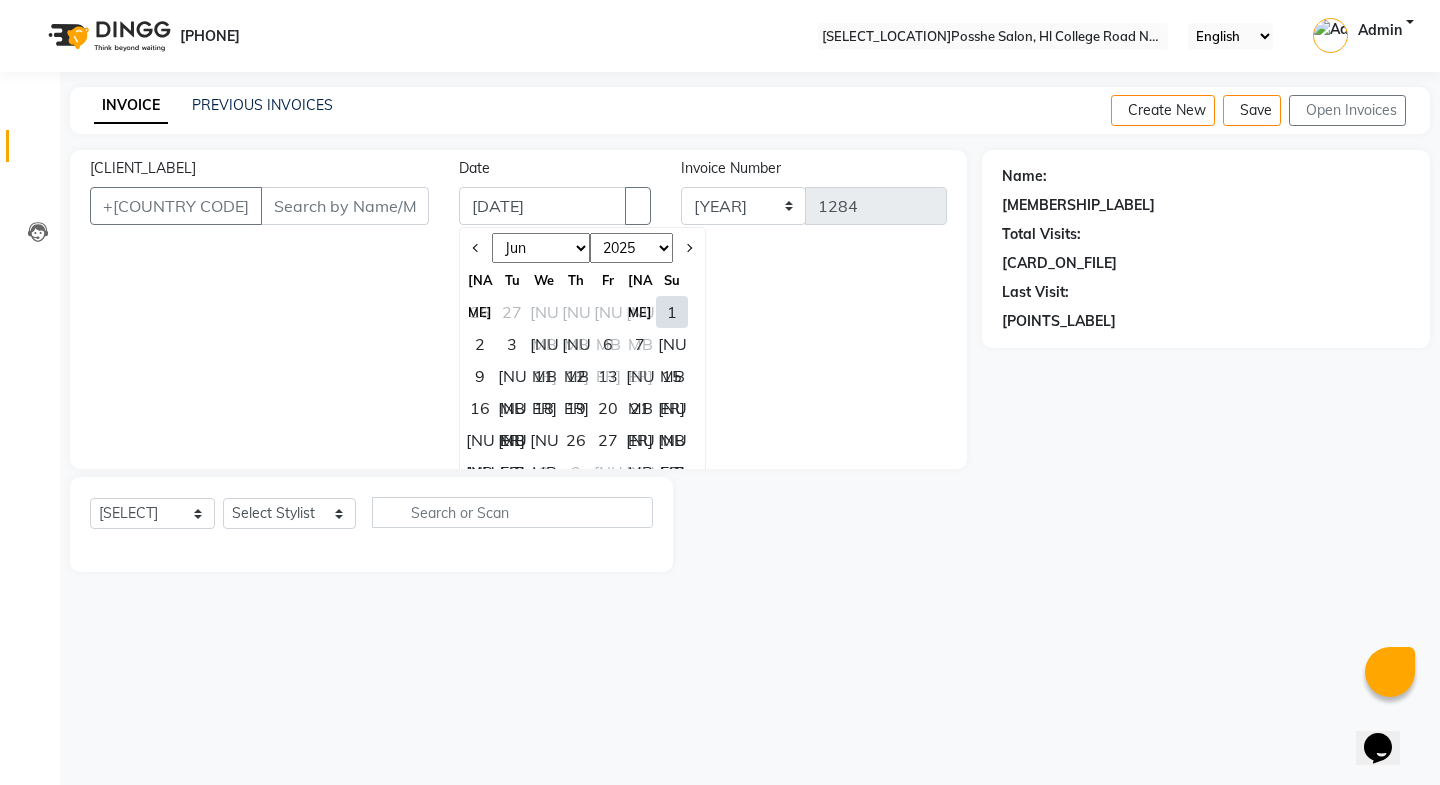click on "[NUMBER]" at bounding box center (480, 472) 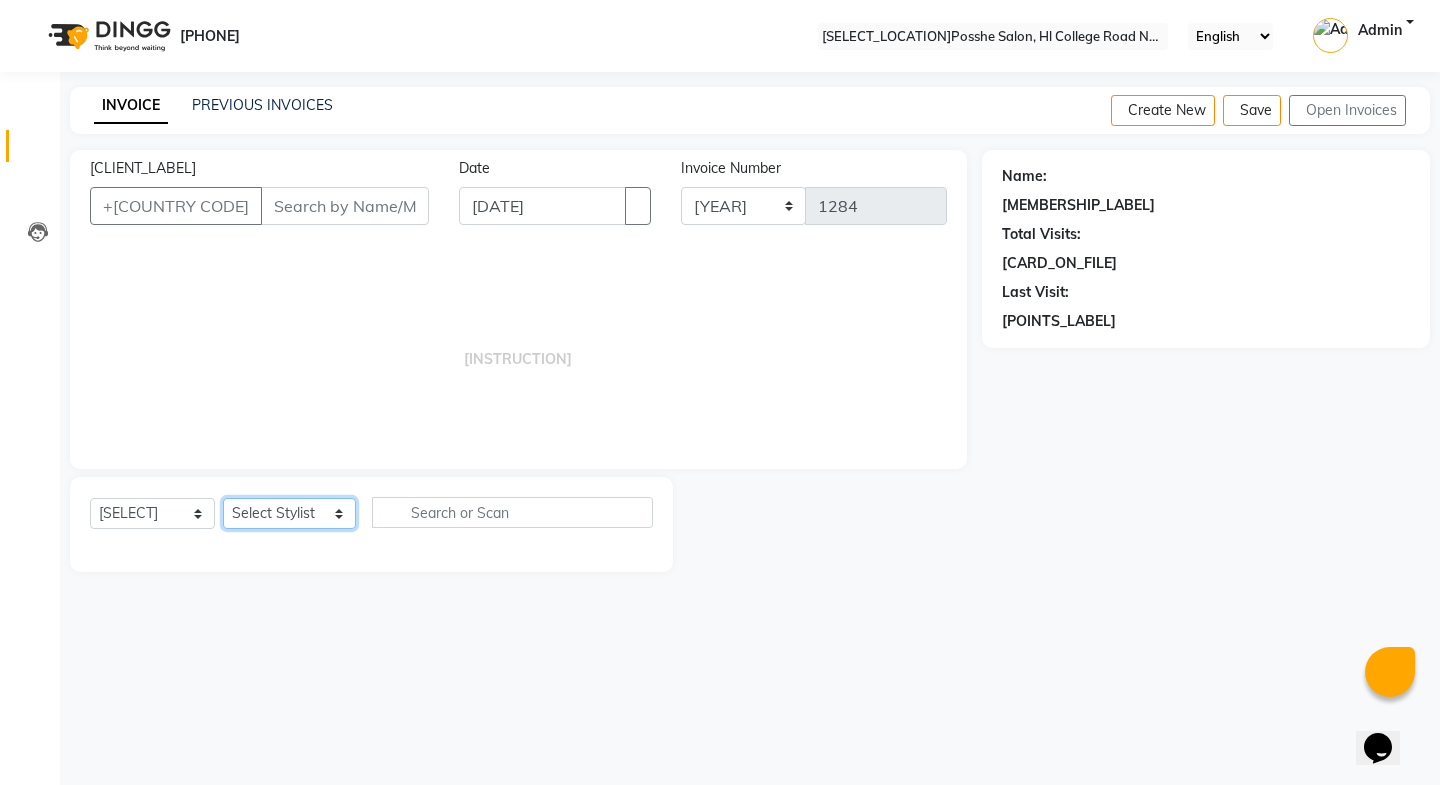 click on "[SELECT_OPTION] [FIRST] [FIRST] [FIRST] [BRAND_NAME] [FIRST] [FIRST] [FIRST]" at bounding box center [289, 513] 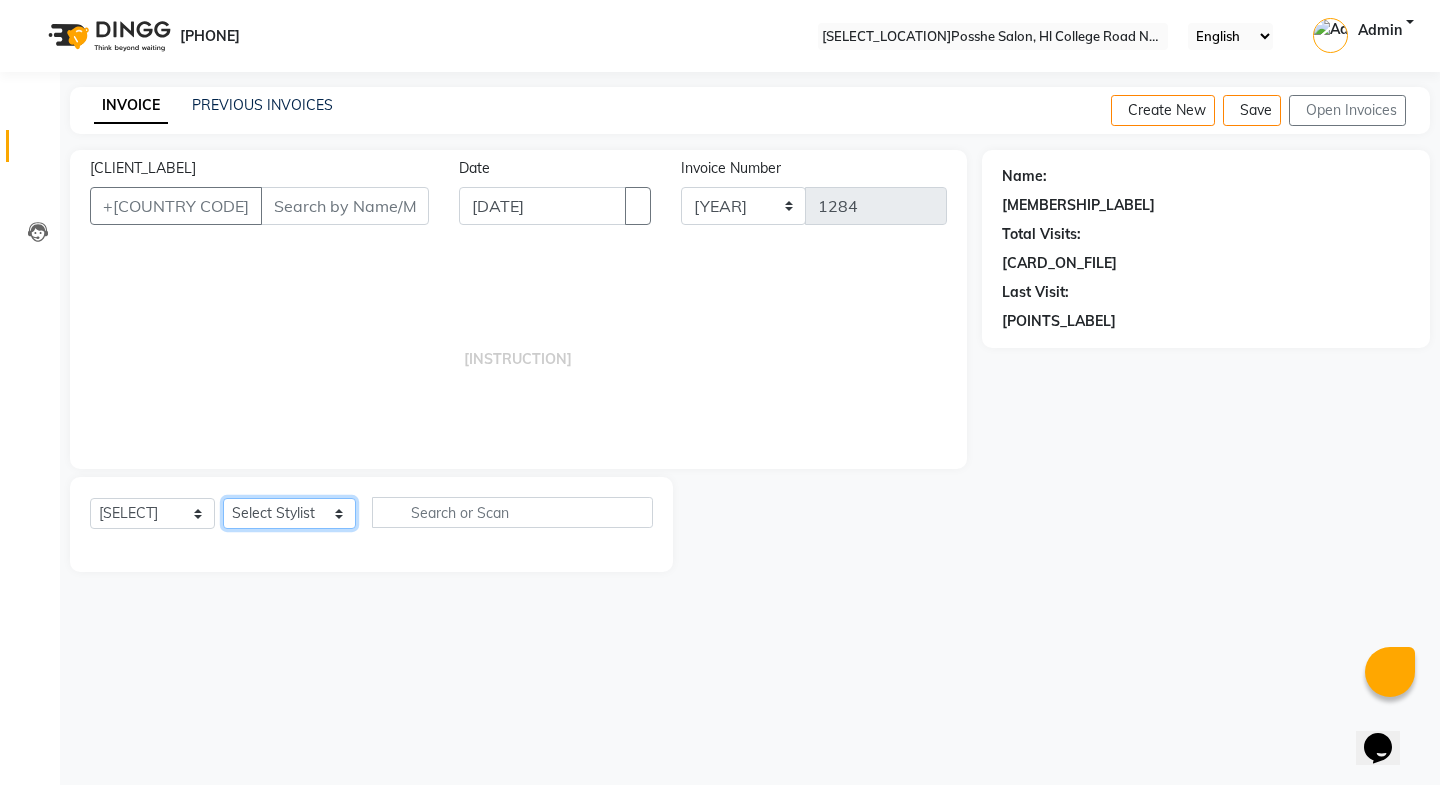 select on "43692" 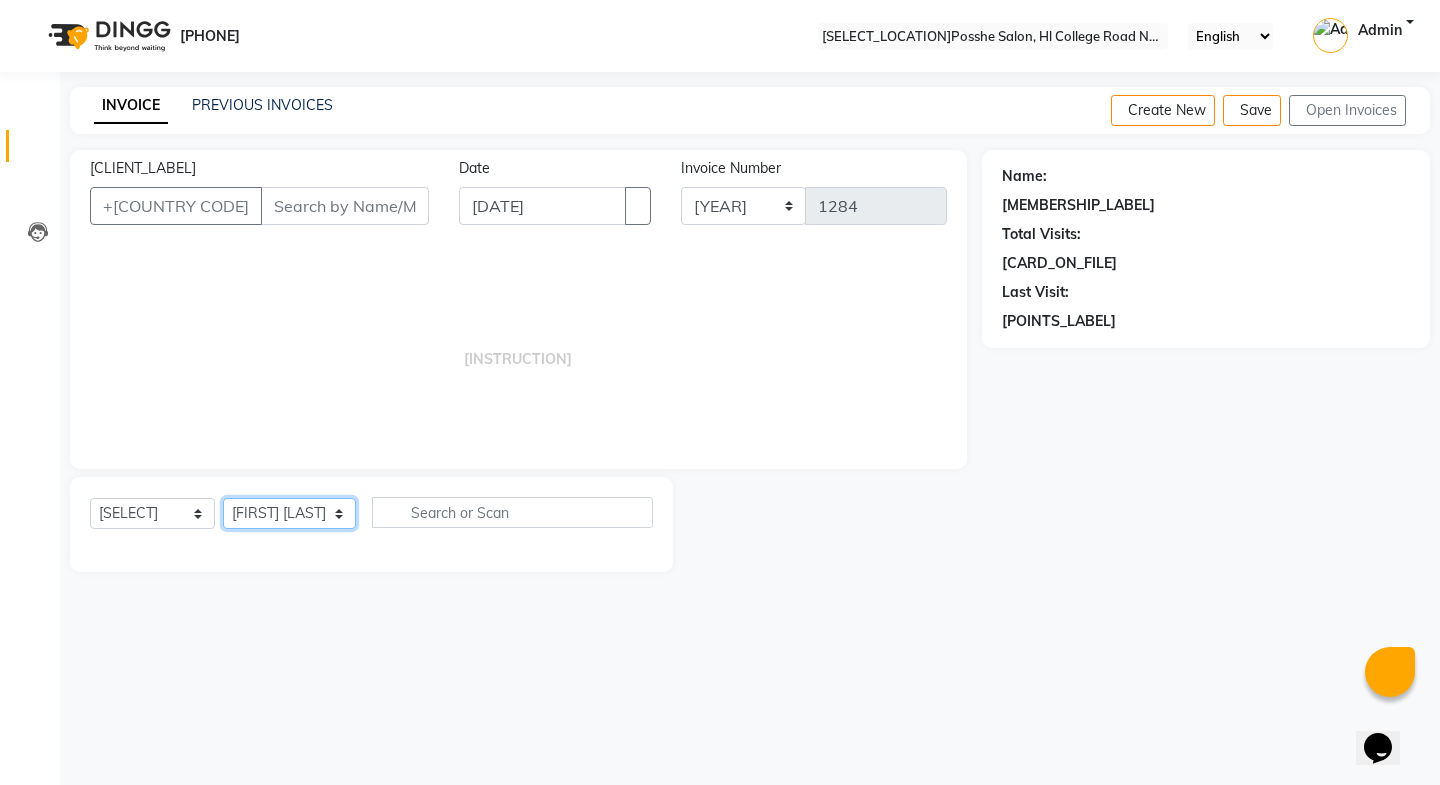 click on "[SELECT_OPTION] [FIRST] [FIRST] [FIRST] [BRAND_NAME] [FIRST] [FIRST] [FIRST]" at bounding box center [289, 513] 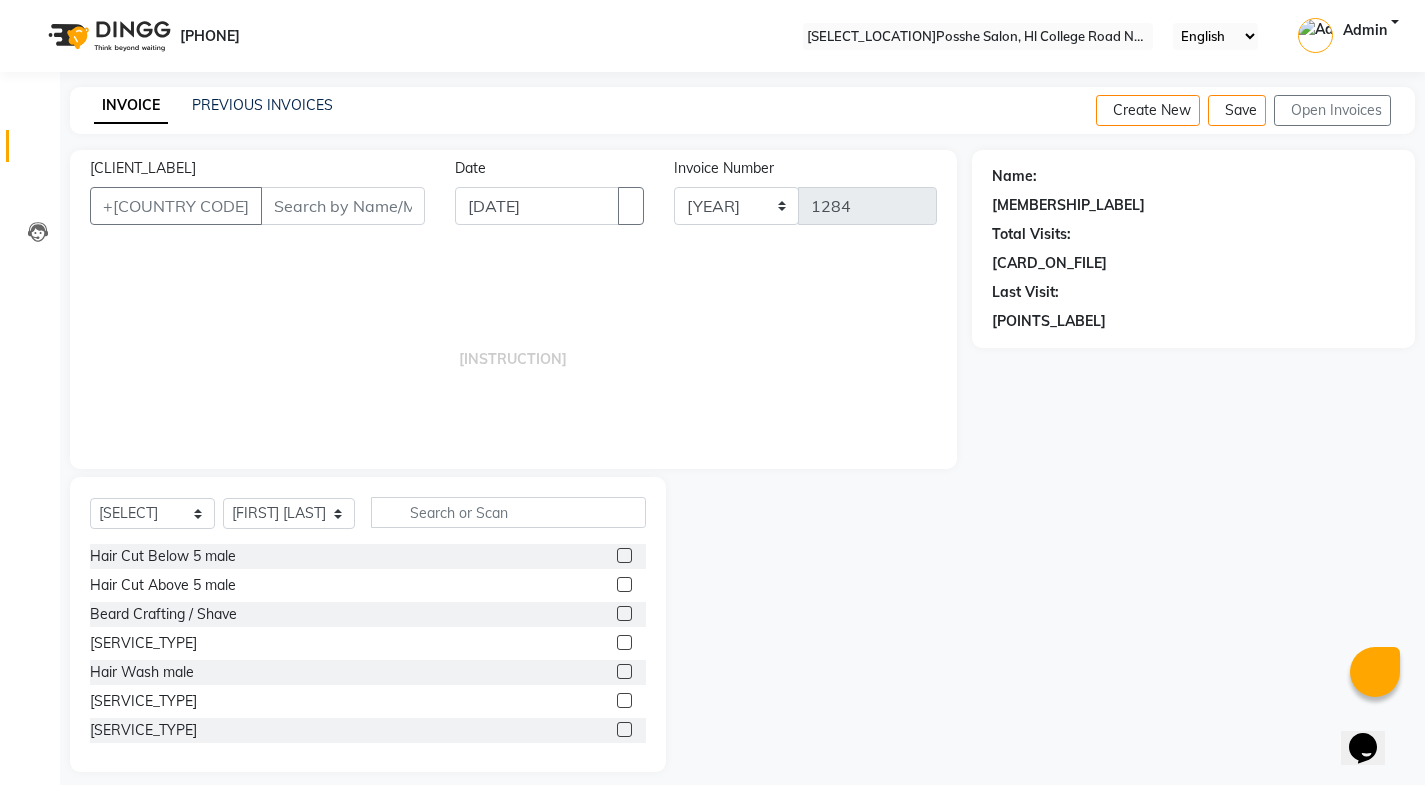 click at bounding box center (624, 584) 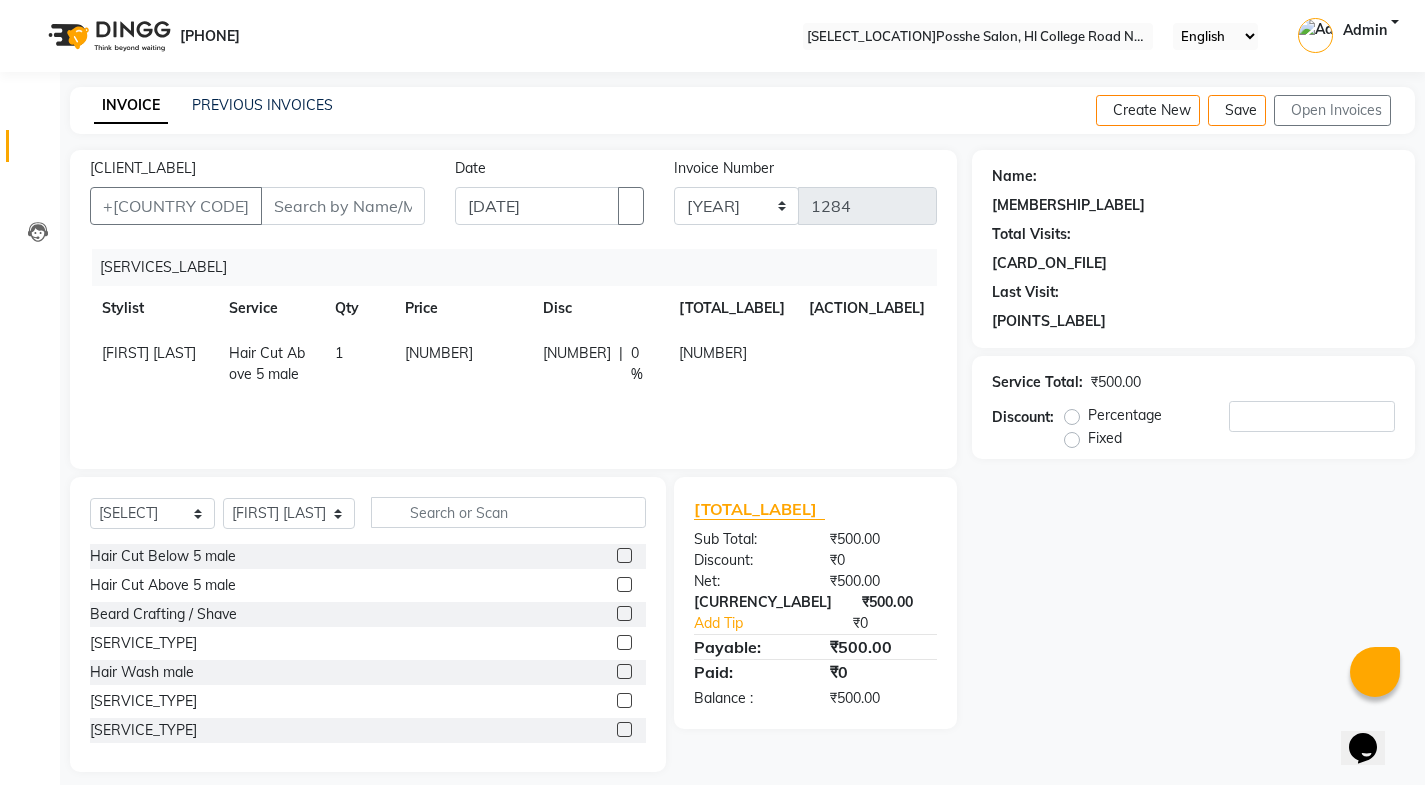 click on "[NUMBER]" at bounding box center (149, 353) 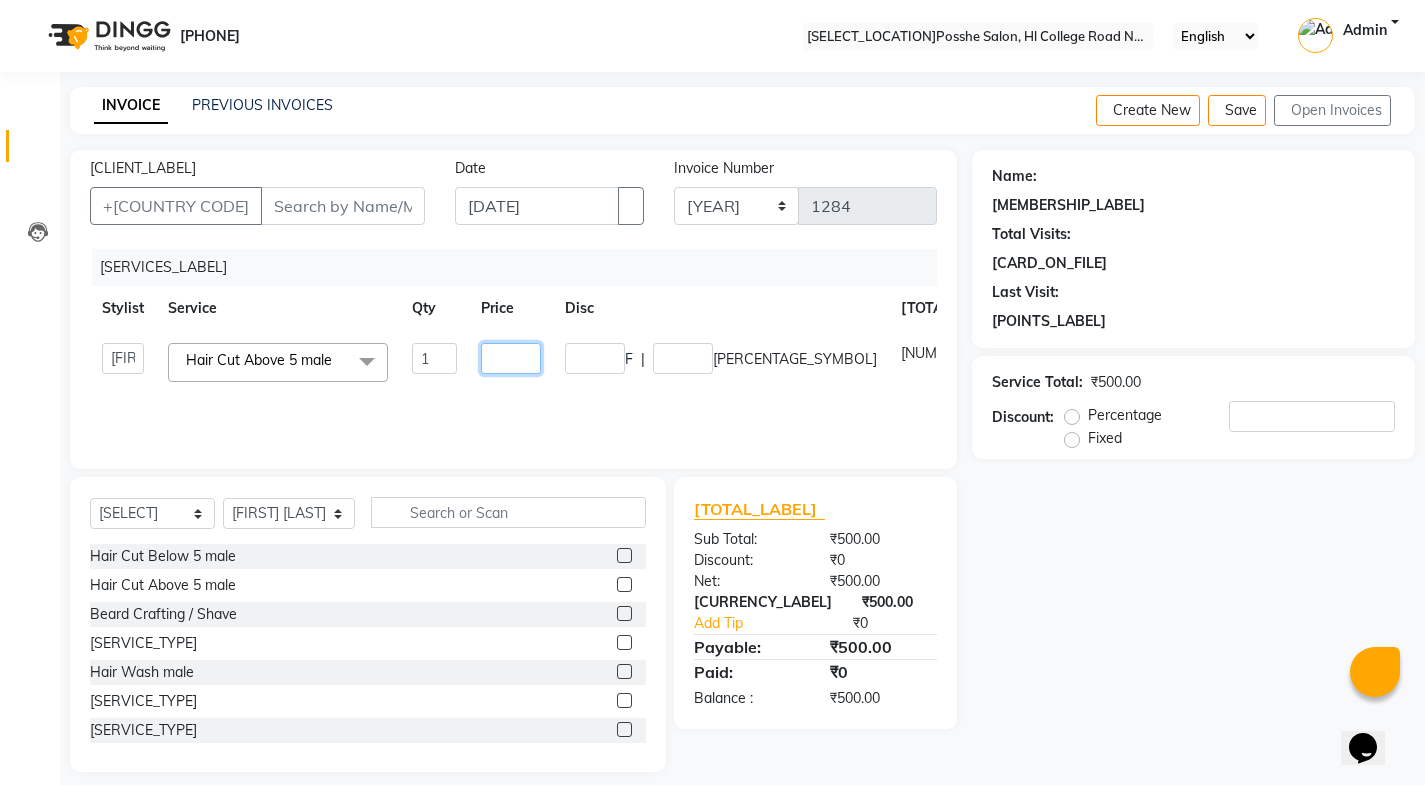 click on "[NUMBER]" at bounding box center [434, 358] 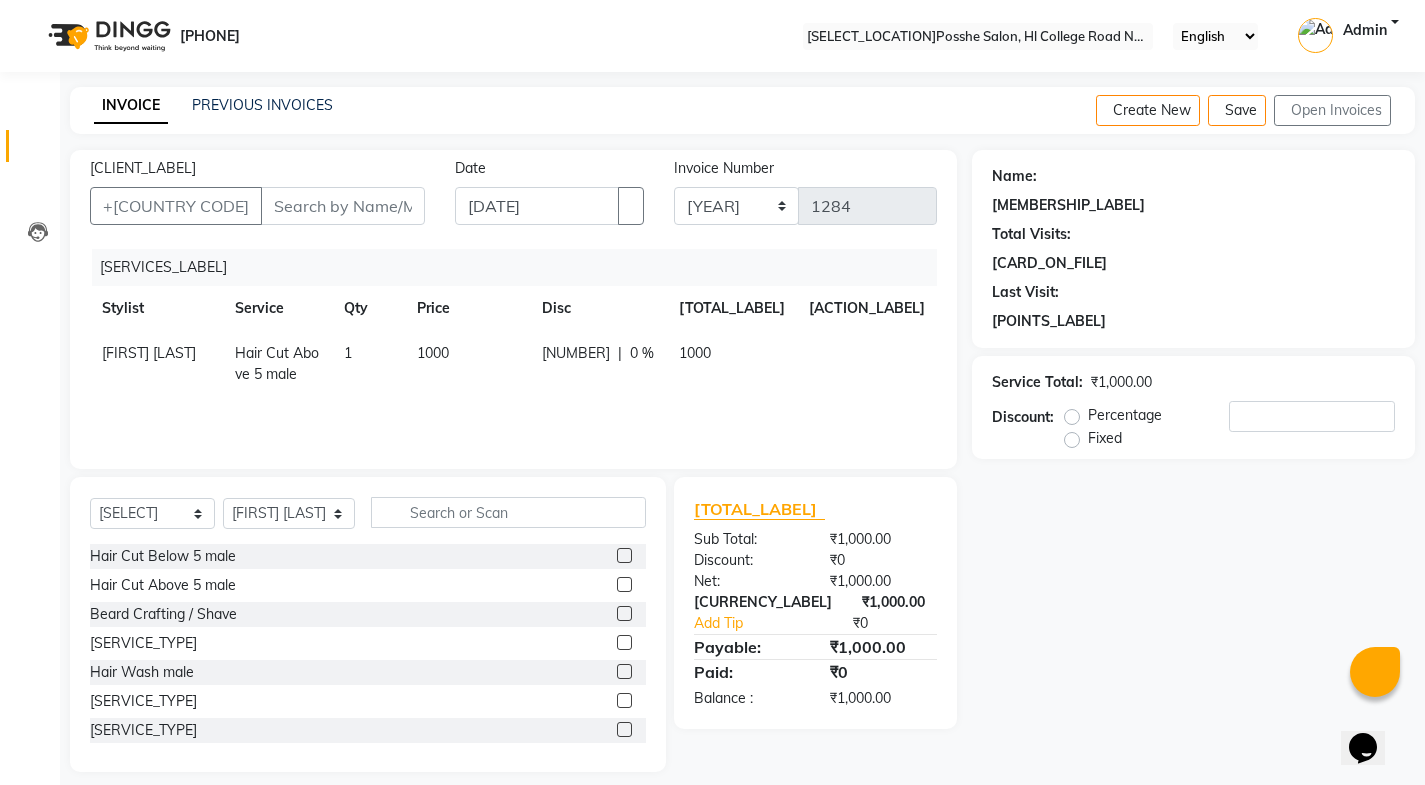 click on "Name: Membership: Total Visits: Card on file: Last Visit:  Points:  Service Total:  ₹1,000.00  Discount:  Percentage   Fixed  0" at bounding box center (1201, 461) 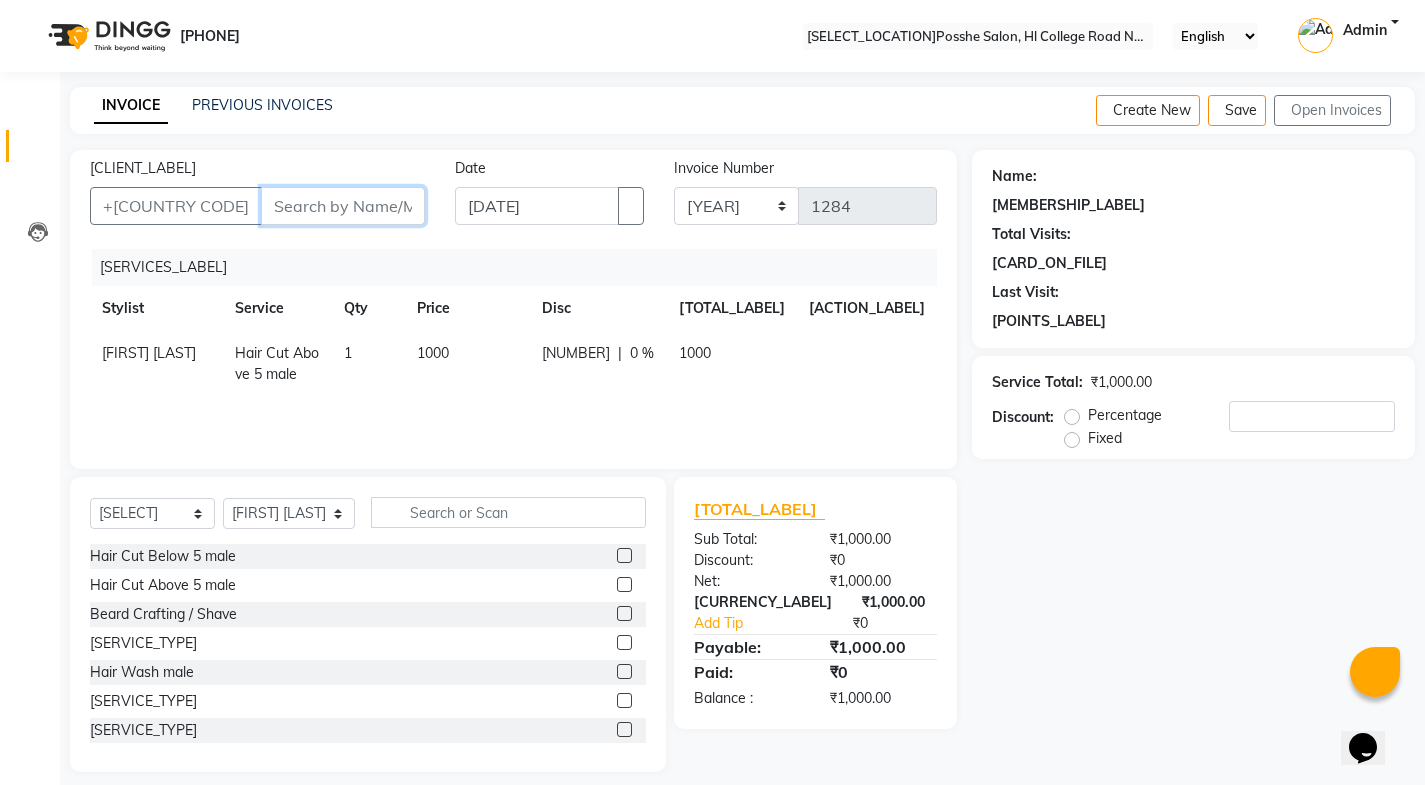 click on "[CLIENT_LABEL]" at bounding box center [343, 206] 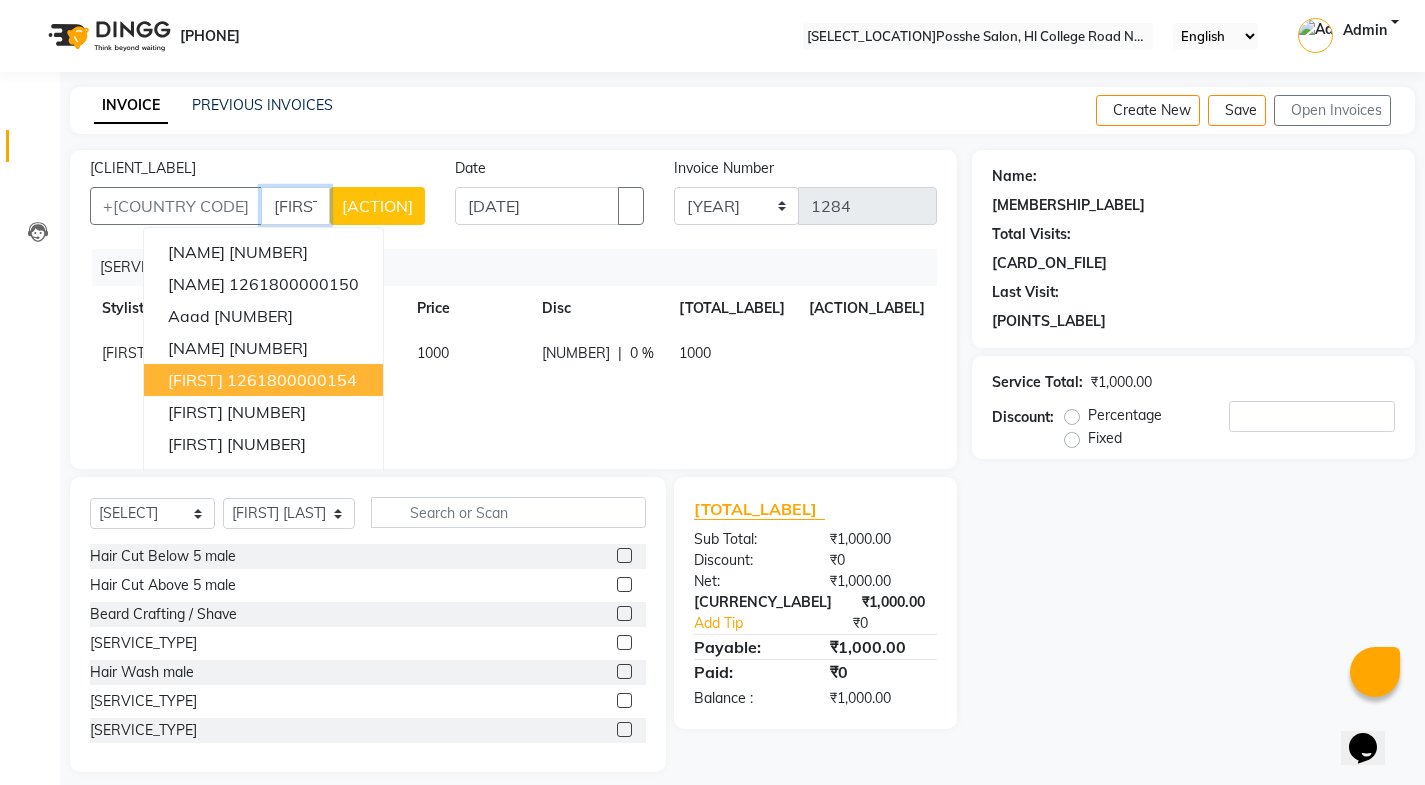 click on "1261800000154" at bounding box center [292, 380] 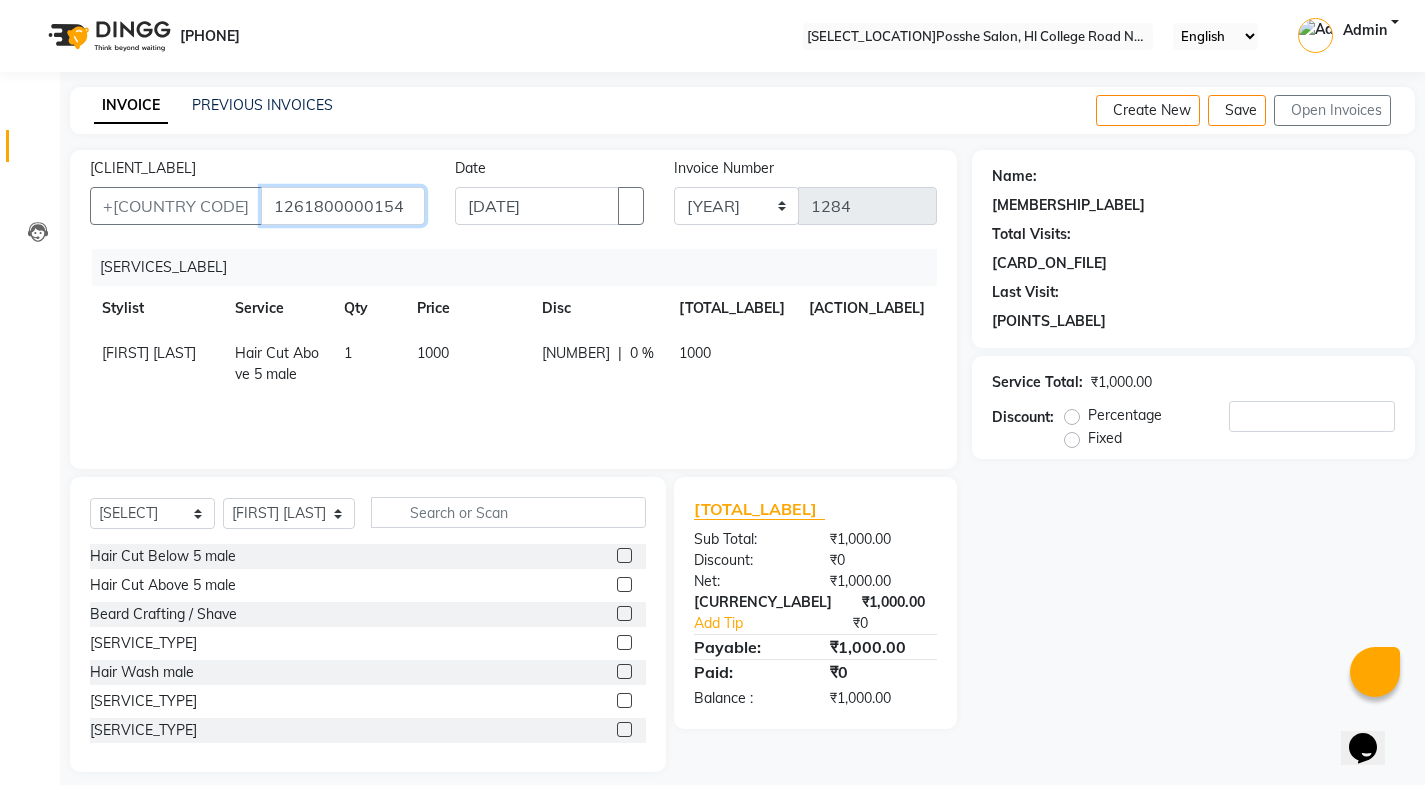 type on "1261800000154" 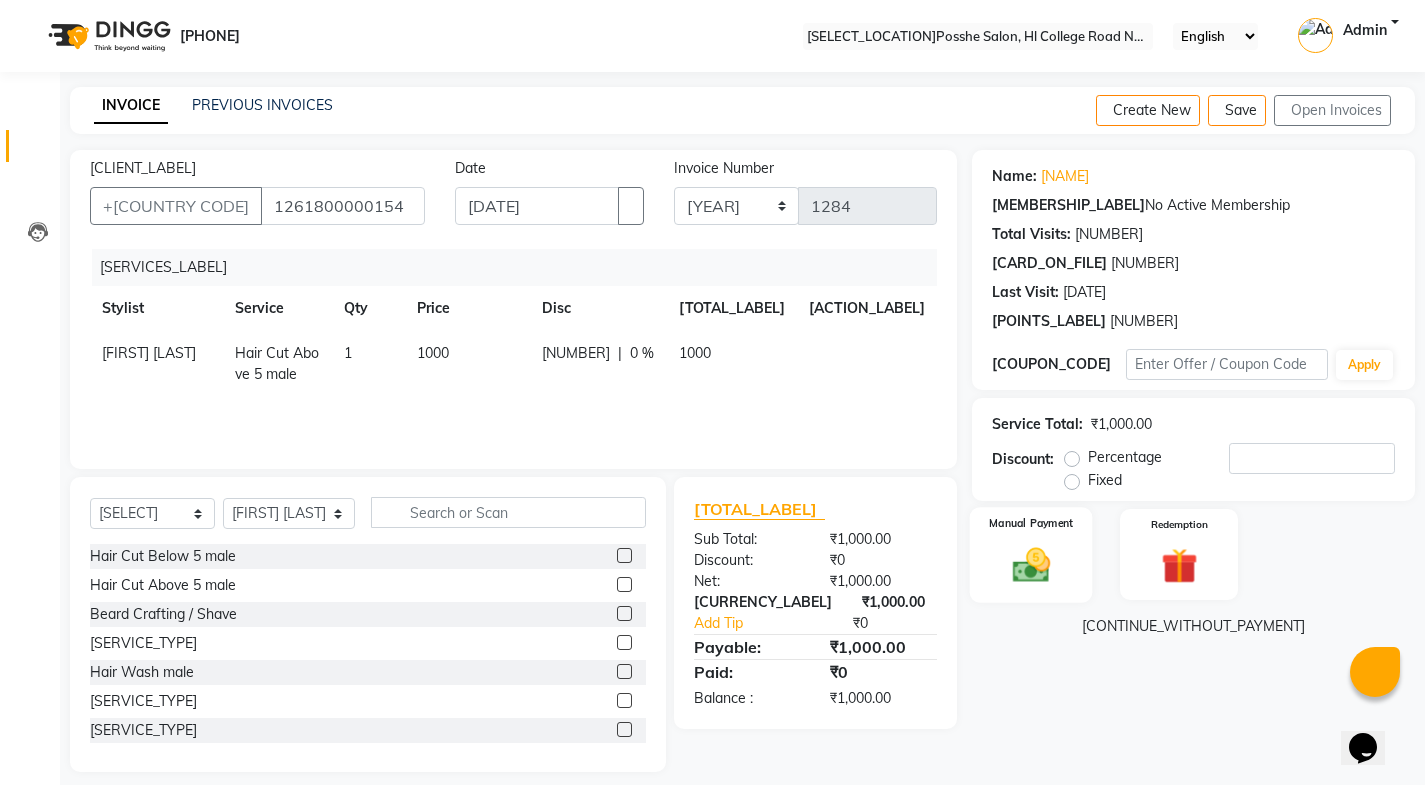 click at bounding box center (1030, 564) 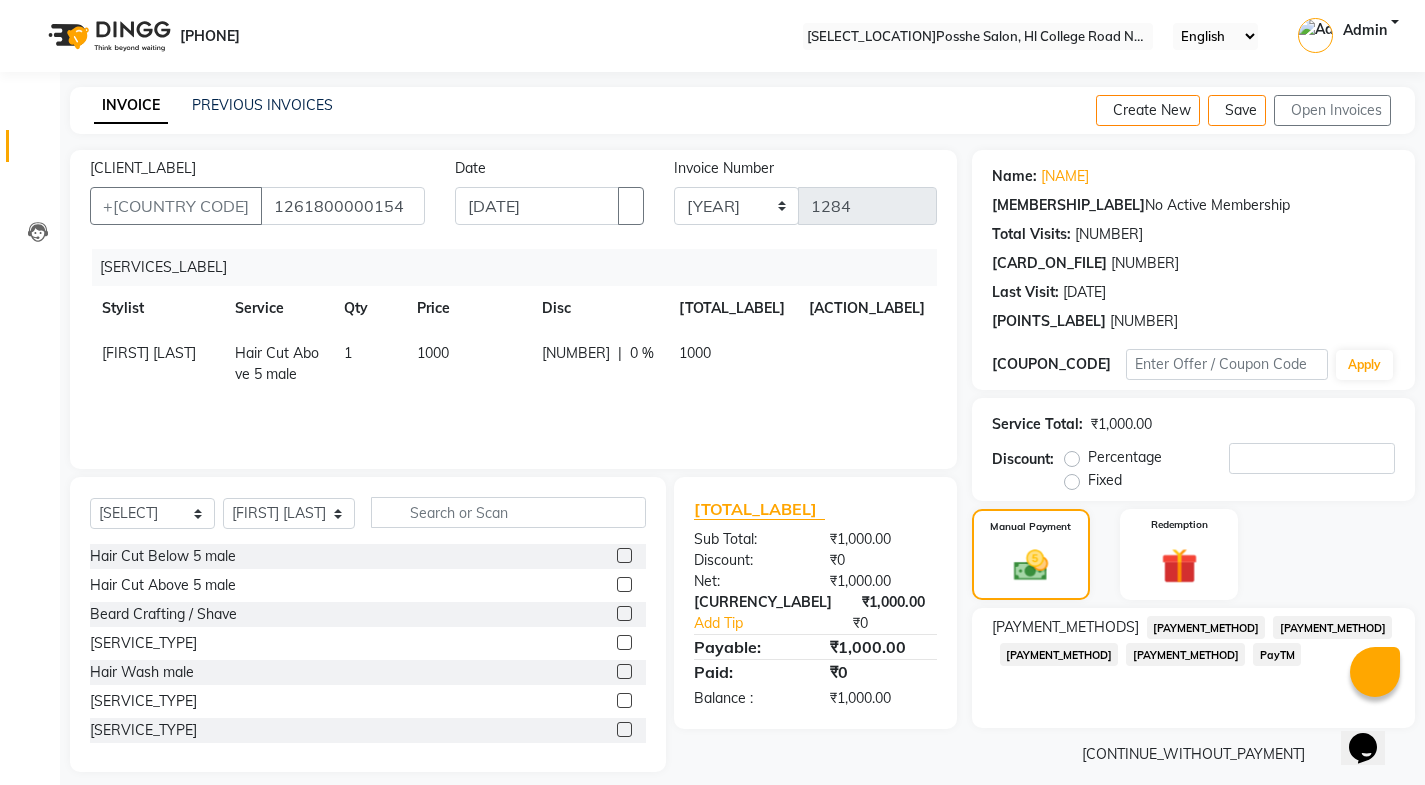 click on "PayTM" at bounding box center [1206, 627] 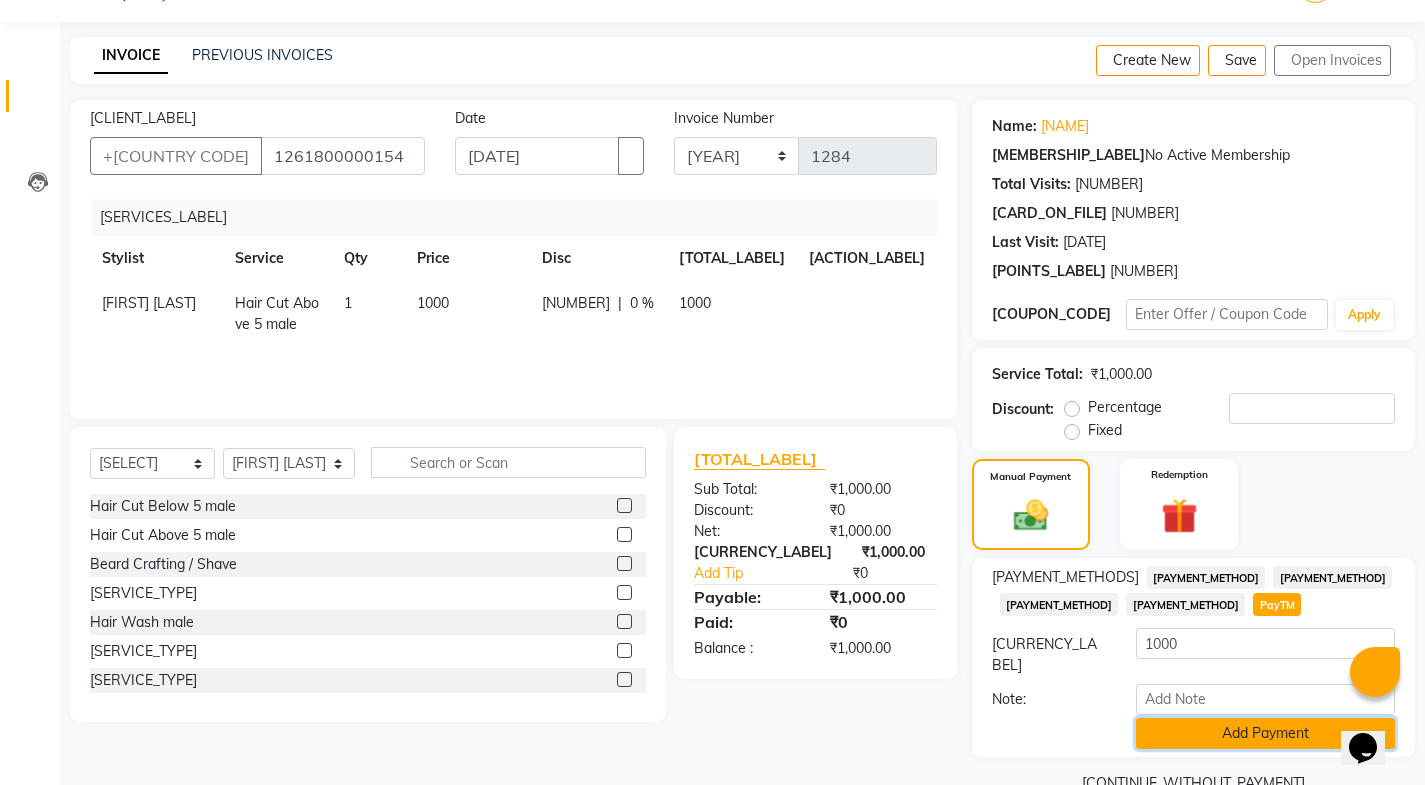 click on "Add Payment" at bounding box center (1265, 733) 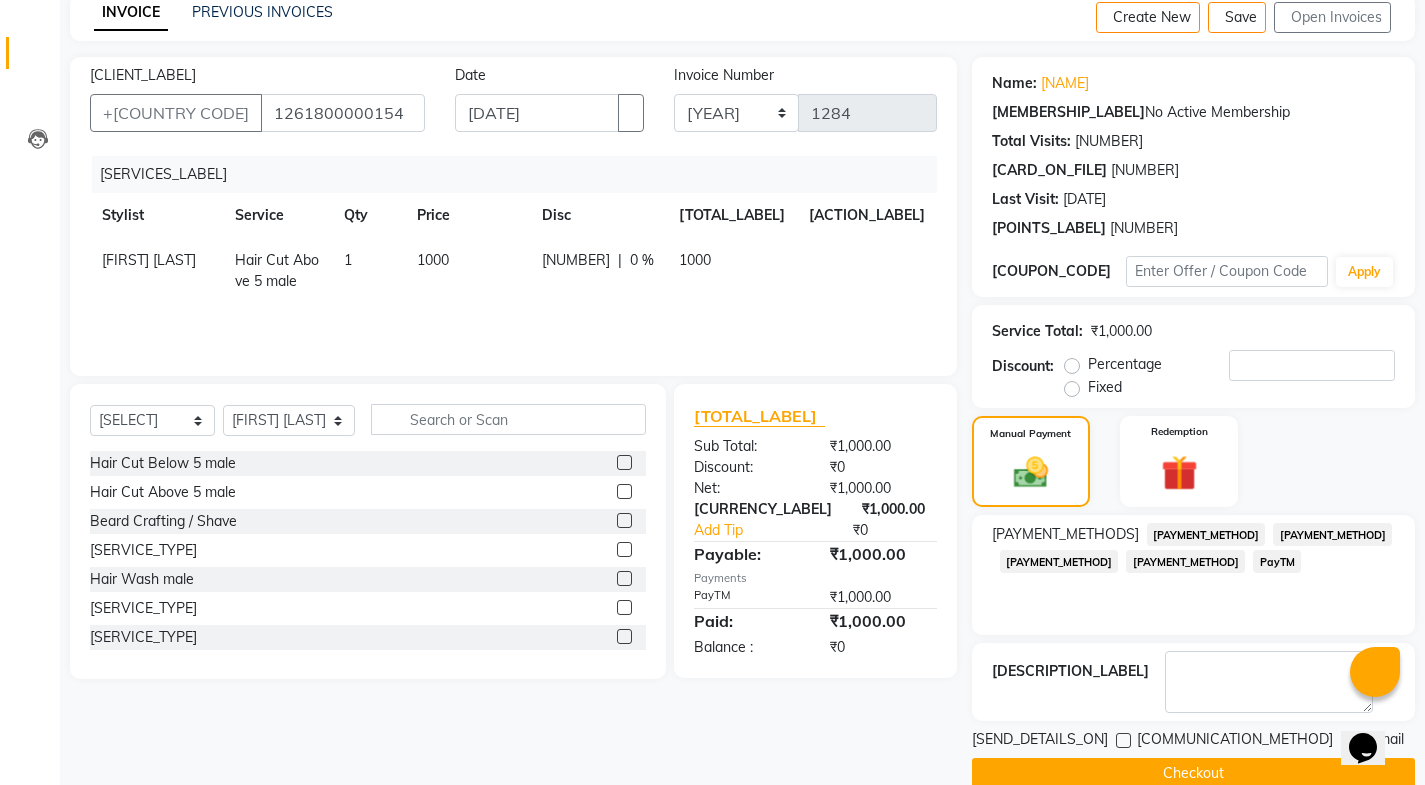 scroll, scrollTop: 134, scrollLeft: 0, axis: vertical 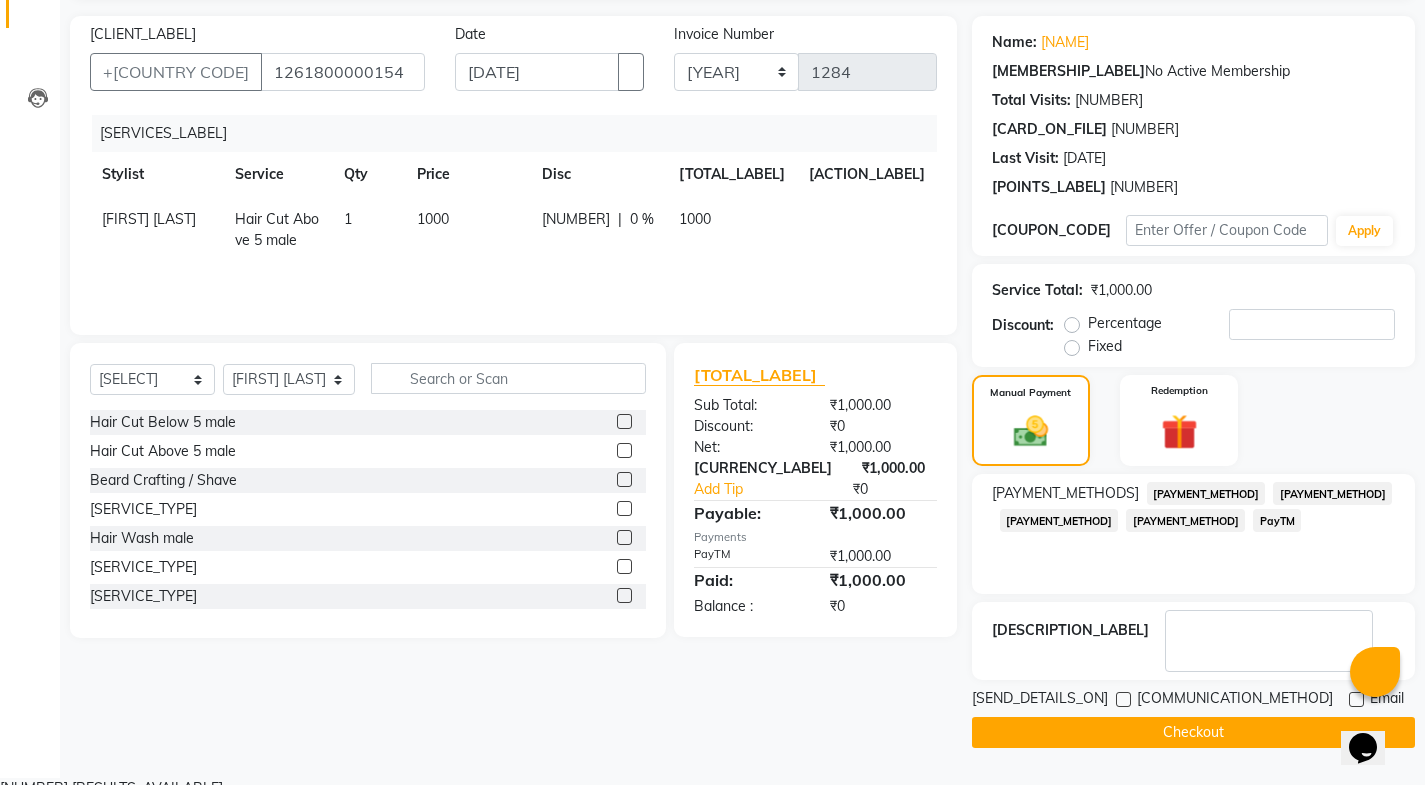 drag, startPoint x: 1160, startPoint y: 706, endPoint x: 1131, endPoint y: 705, distance: 29.017237 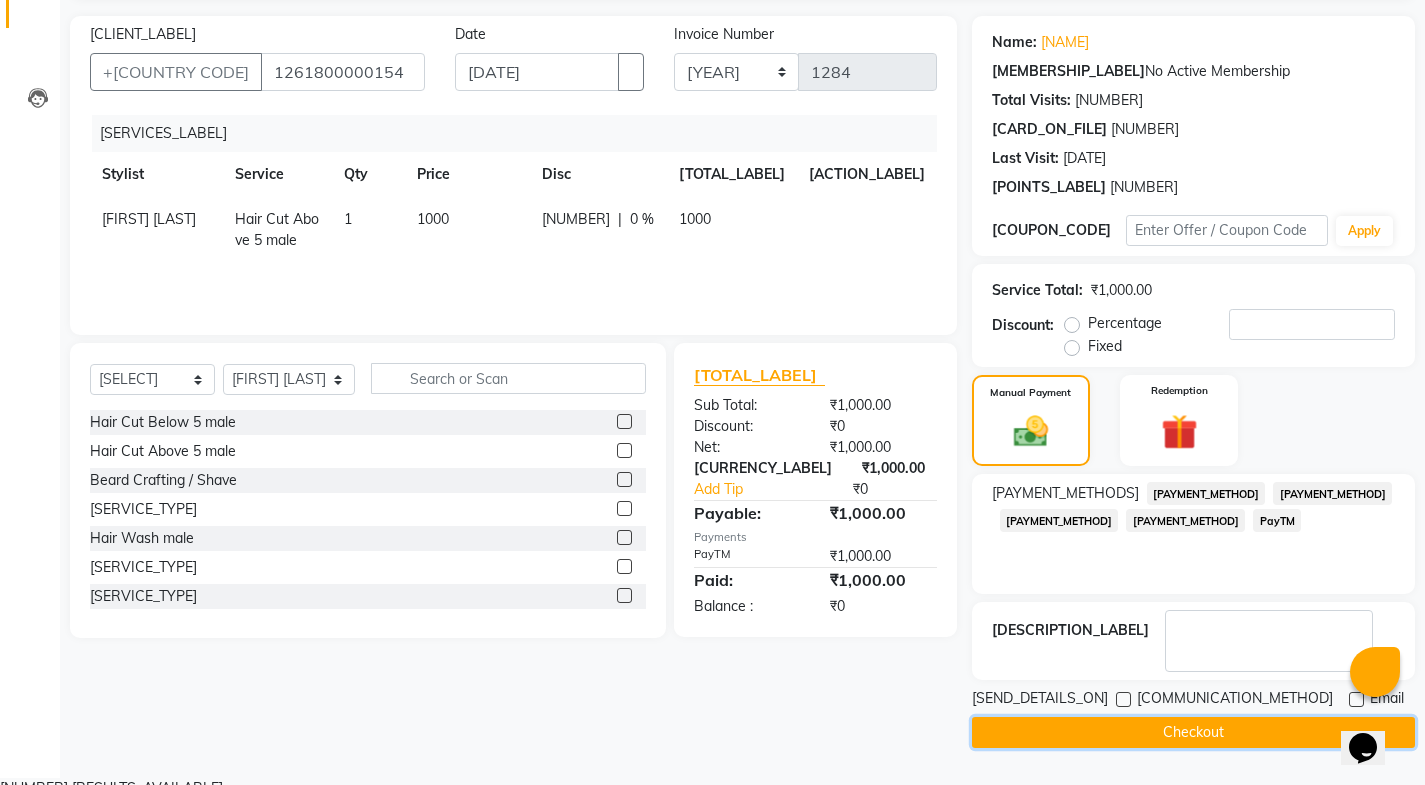 click on "Checkout" at bounding box center [1193, 732] 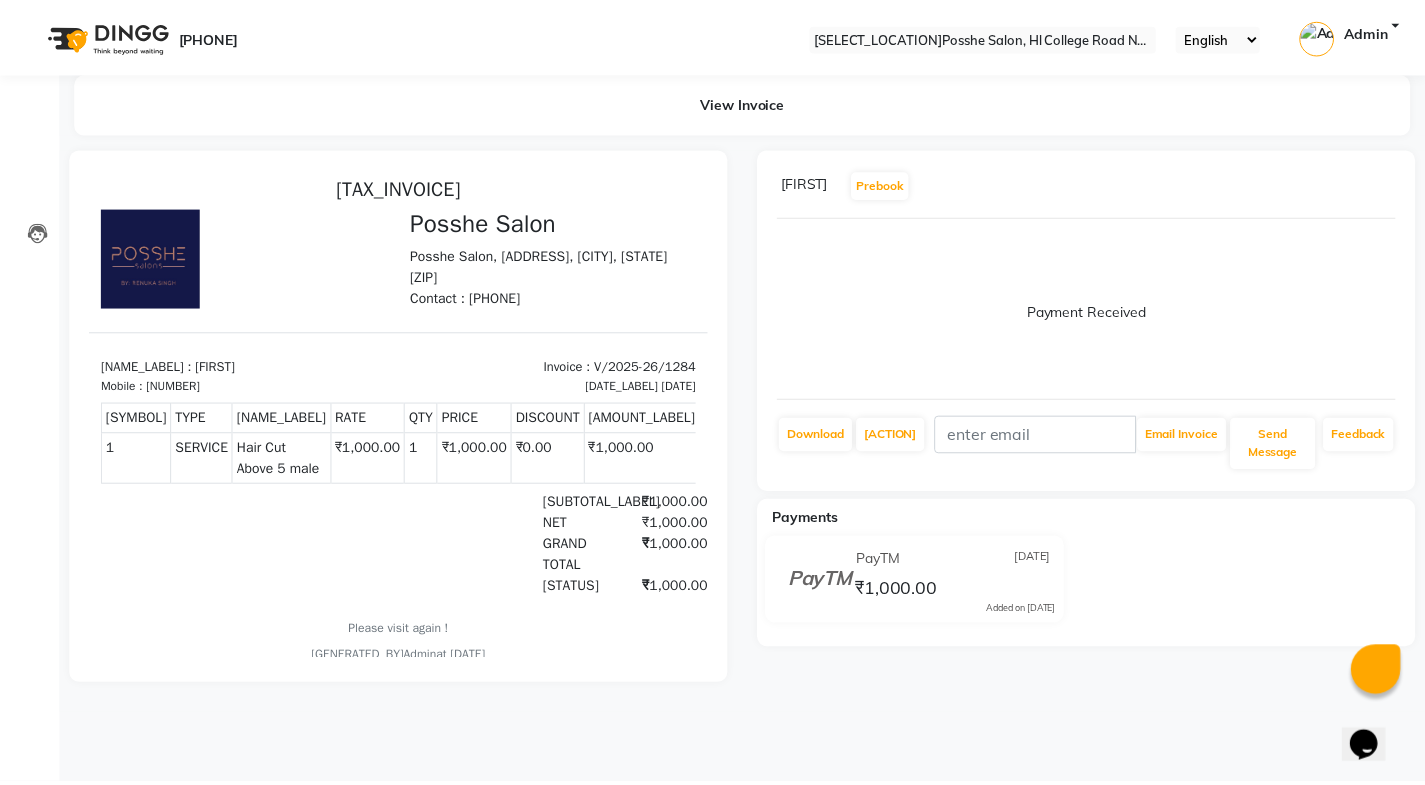 scroll, scrollTop: 0, scrollLeft: 0, axis: both 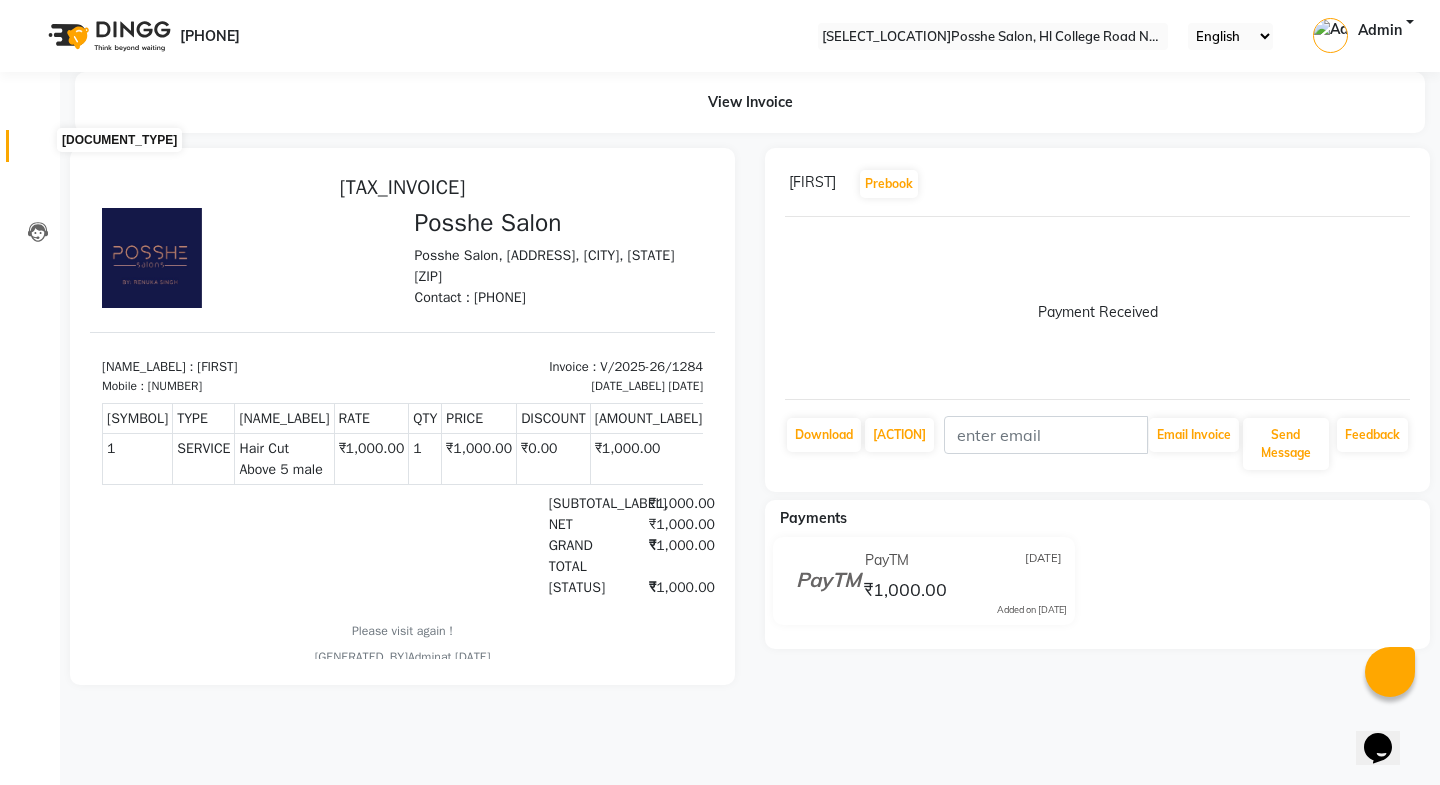 click at bounding box center [38, 151] 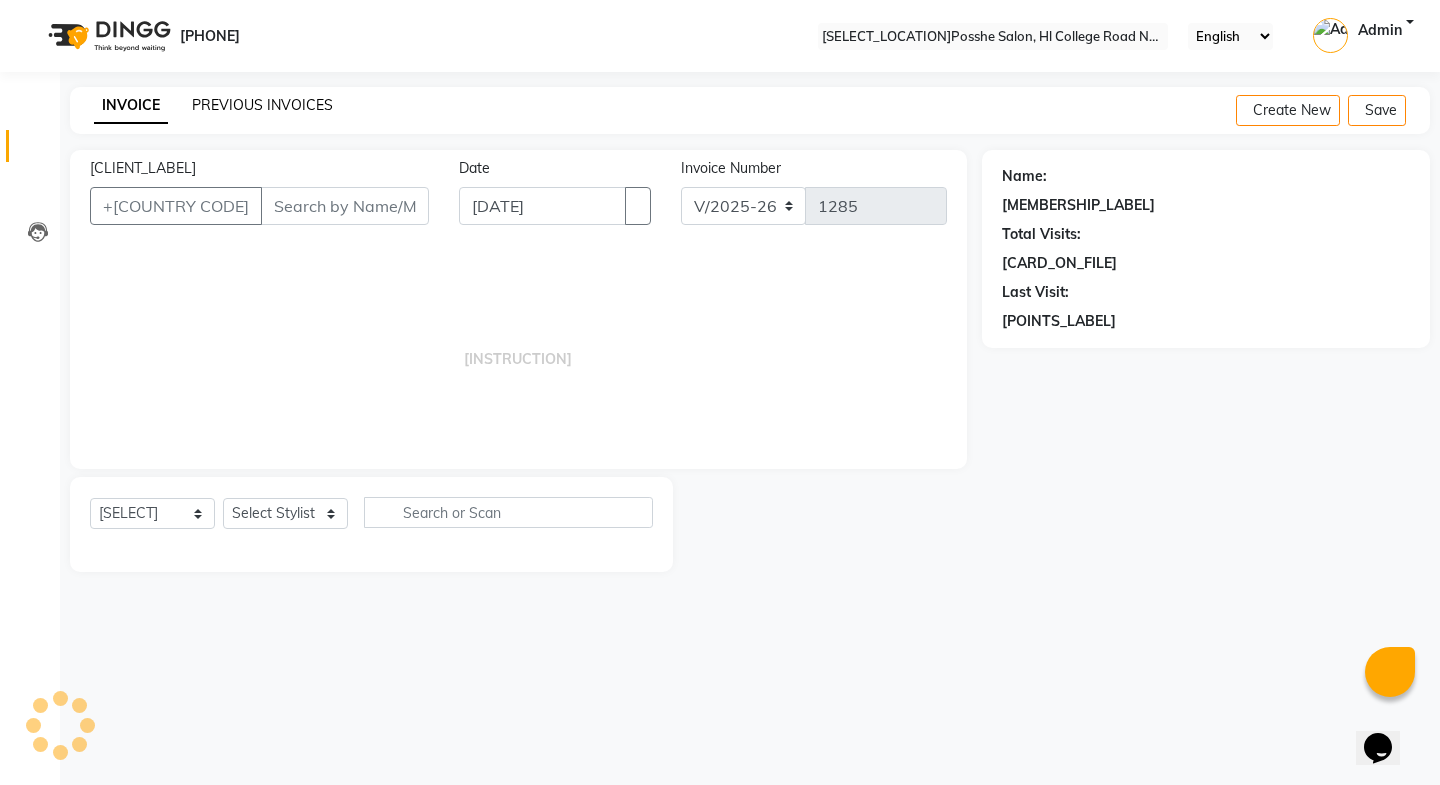 click on "PREVIOUS INVOICES" at bounding box center [262, 105] 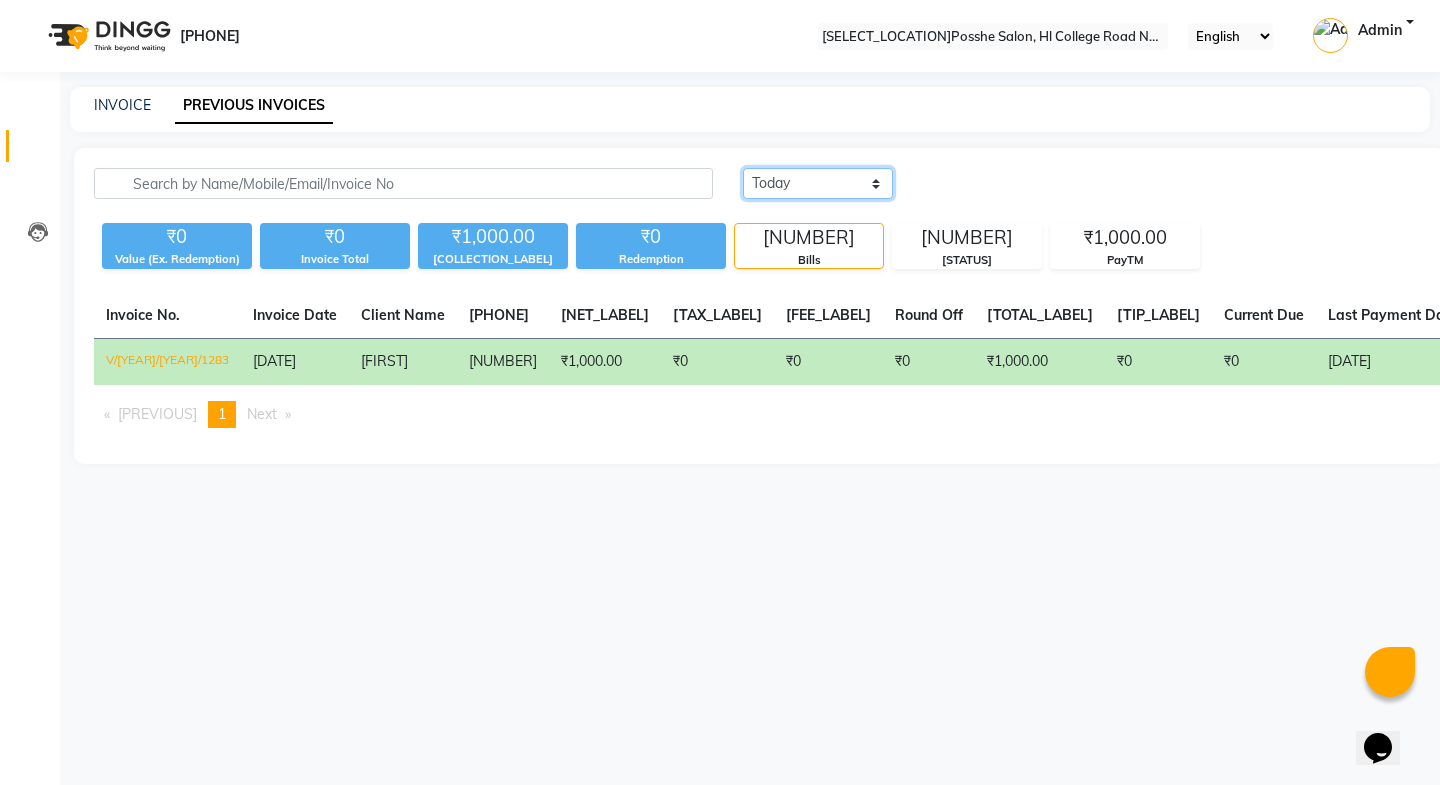 click on "[DATE_REFERENCE] [DATE_REFERENCE] [CUSTOM_RANGE]" at bounding box center (818, 183) 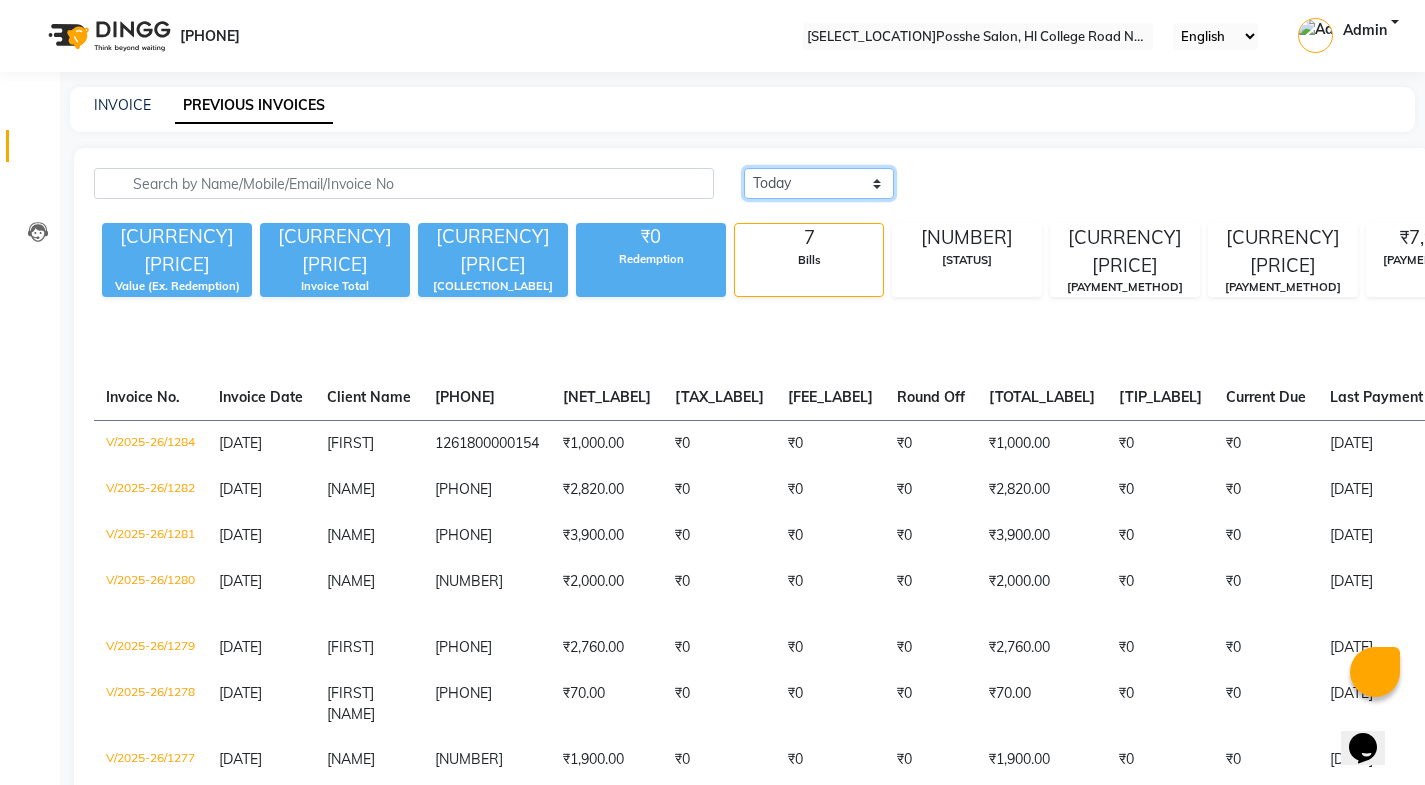 click on "[DATE_REFERENCE] [DATE_REFERENCE] [CUSTOM_RANGE]" at bounding box center [819, 183] 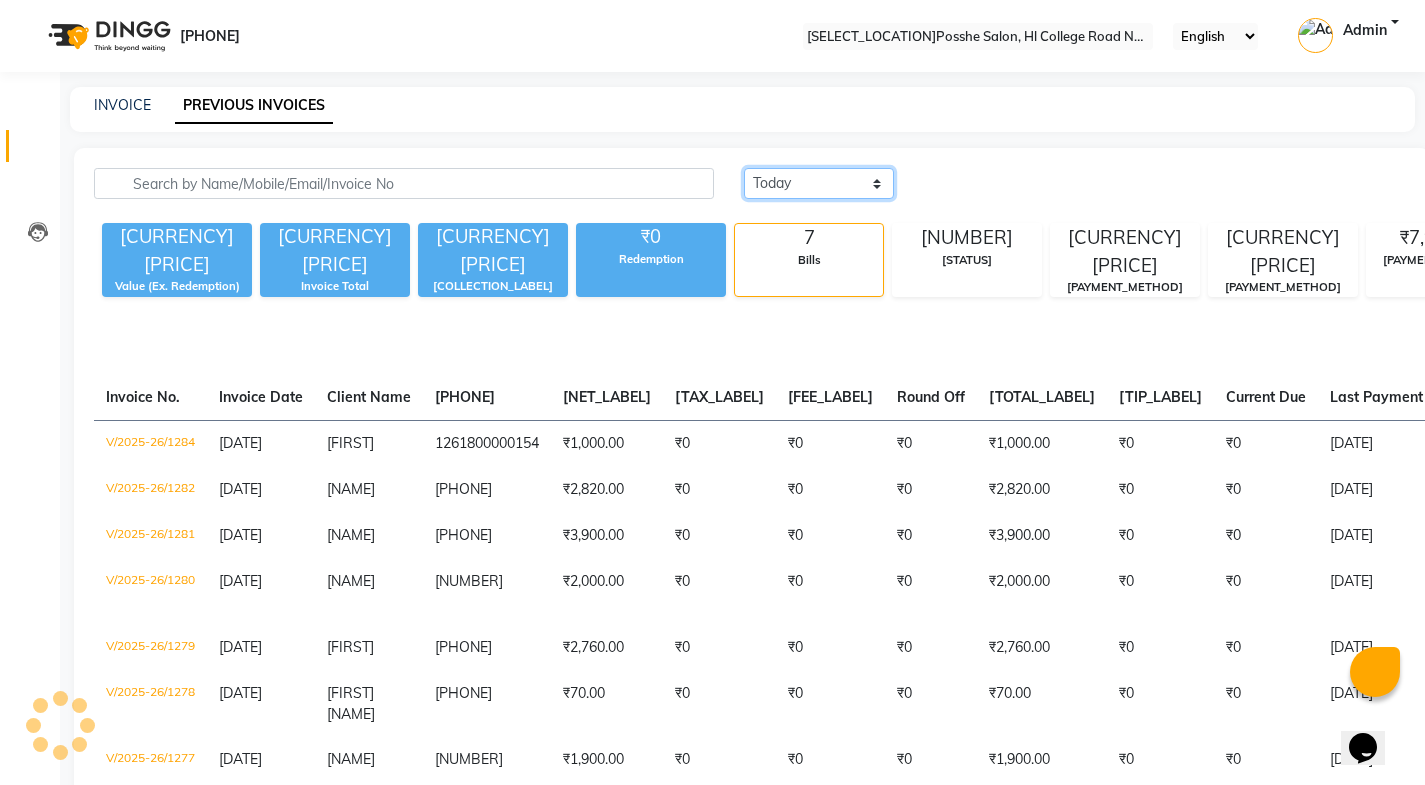 click on "[DATE_REFERENCE] [DATE_REFERENCE] [CUSTOM_RANGE]" at bounding box center (819, 183) 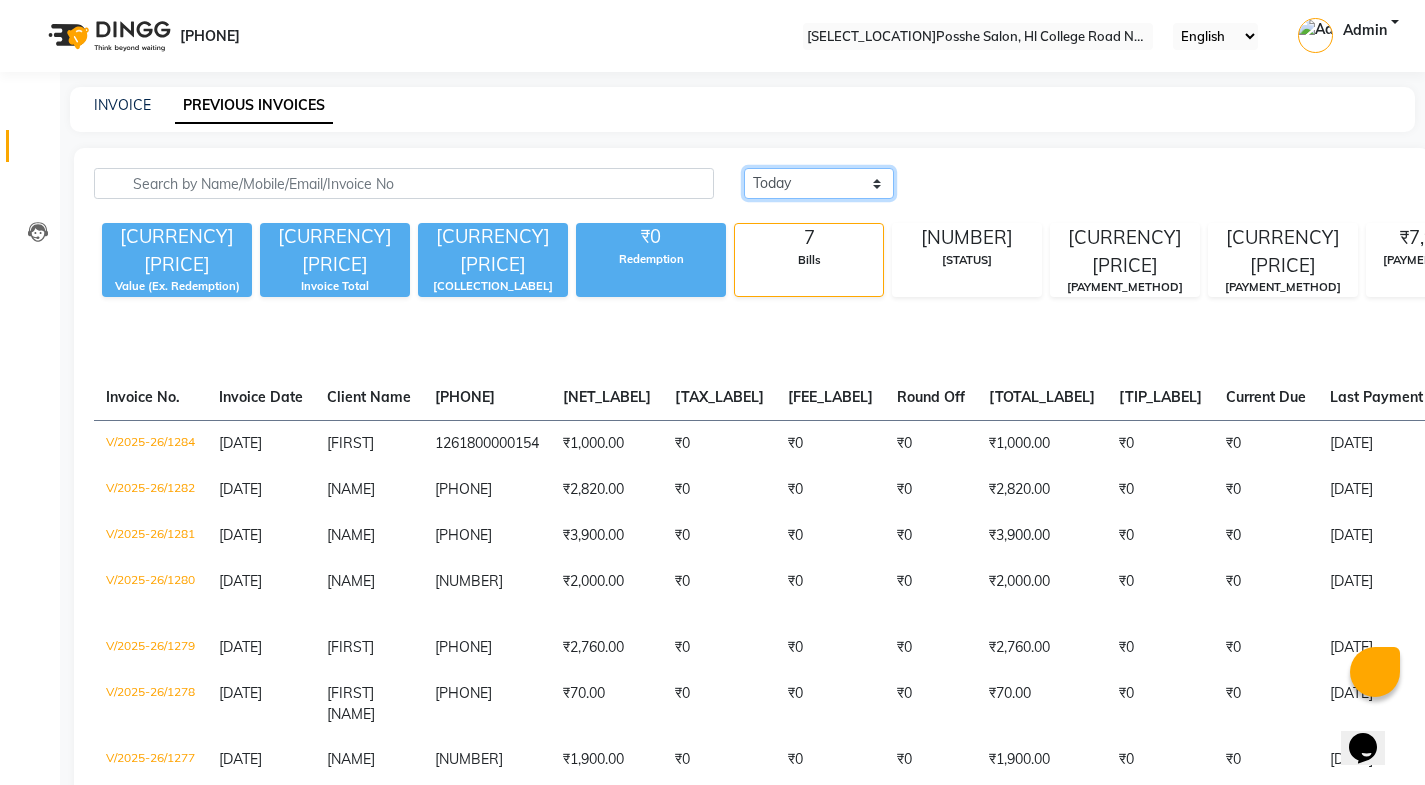 click on "[DATE_REFERENCE] [DATE_REFERENCE] [CUSTOM_RANGE]" at bounding box center [819, 183] 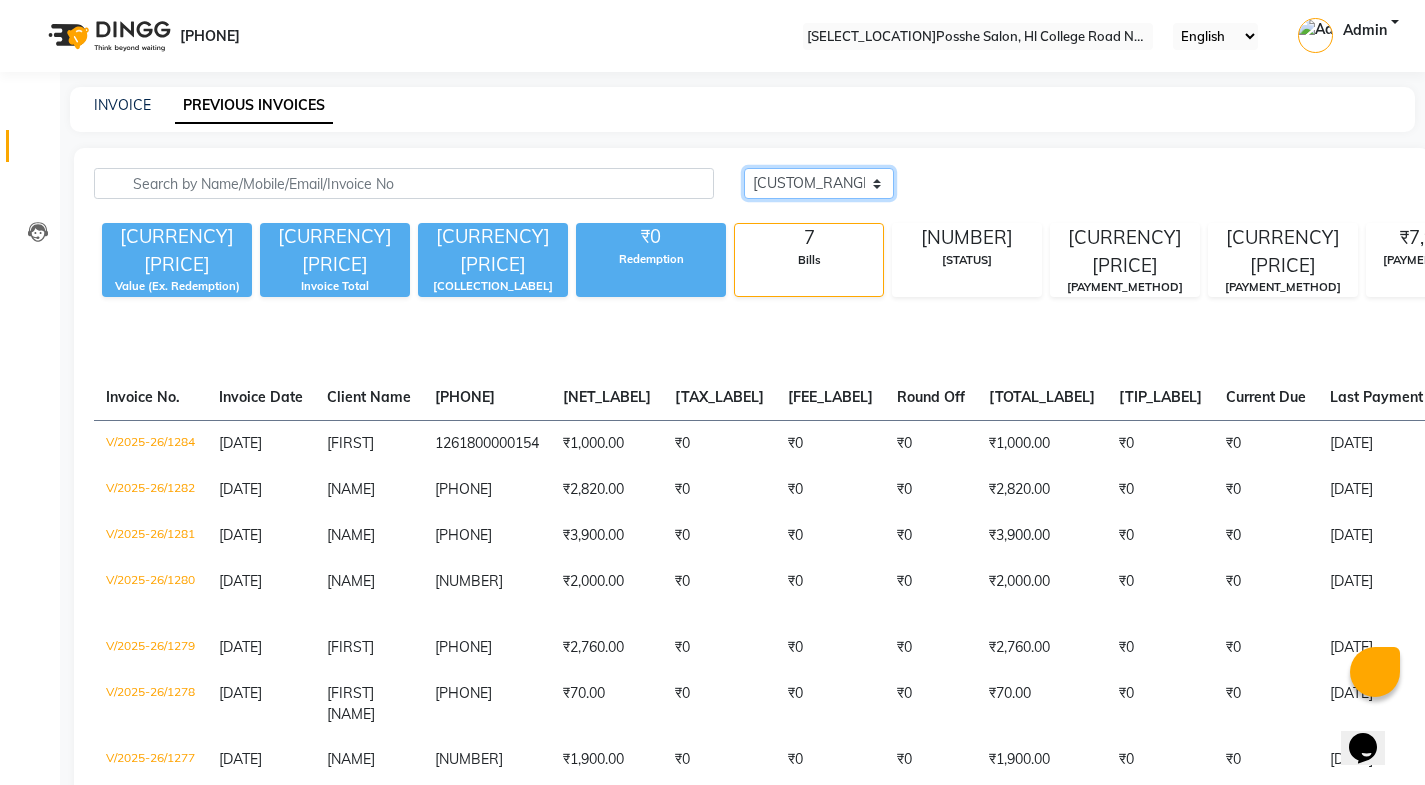 click on "[DATE_REFERENCE] [DATE_REFERENCE] [CUSTOM_RANGE]" at bounding box center (819, 183) 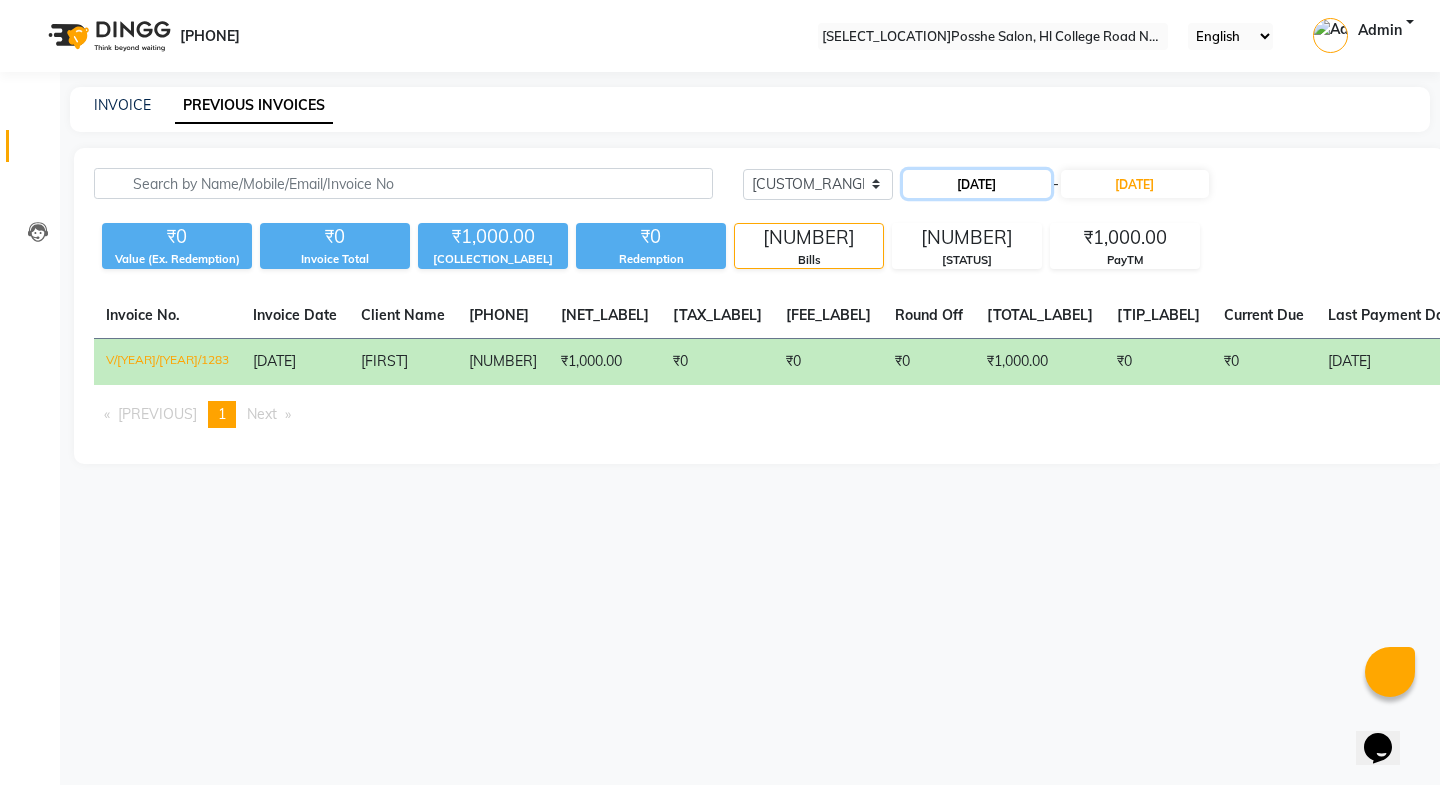 click on "[DATE]" at bounding box center [977, 184] 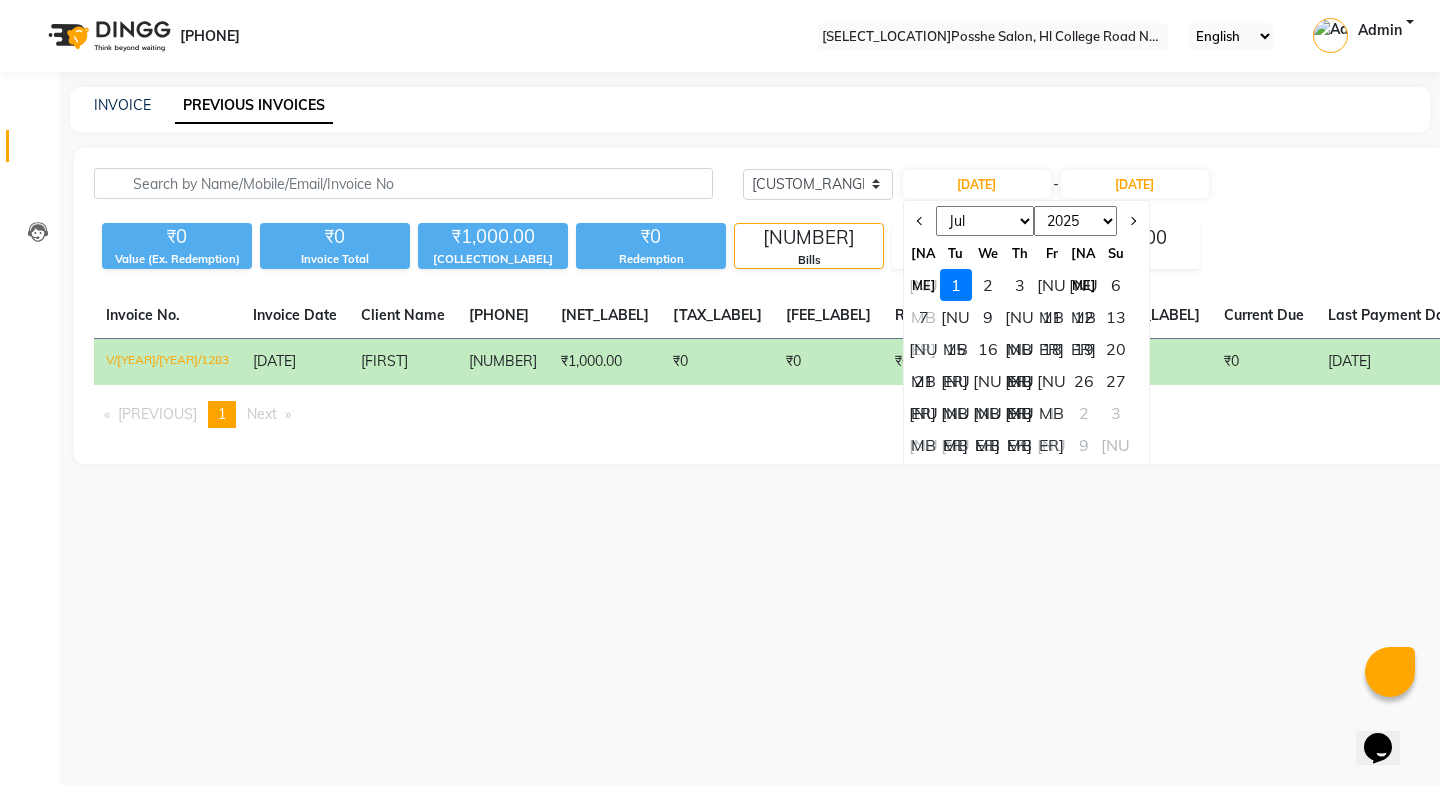 click on "Jan Feb Mar Apr May Jun Jul Aug Sep Oct Nov Dec" at bounding box center (985, 221) 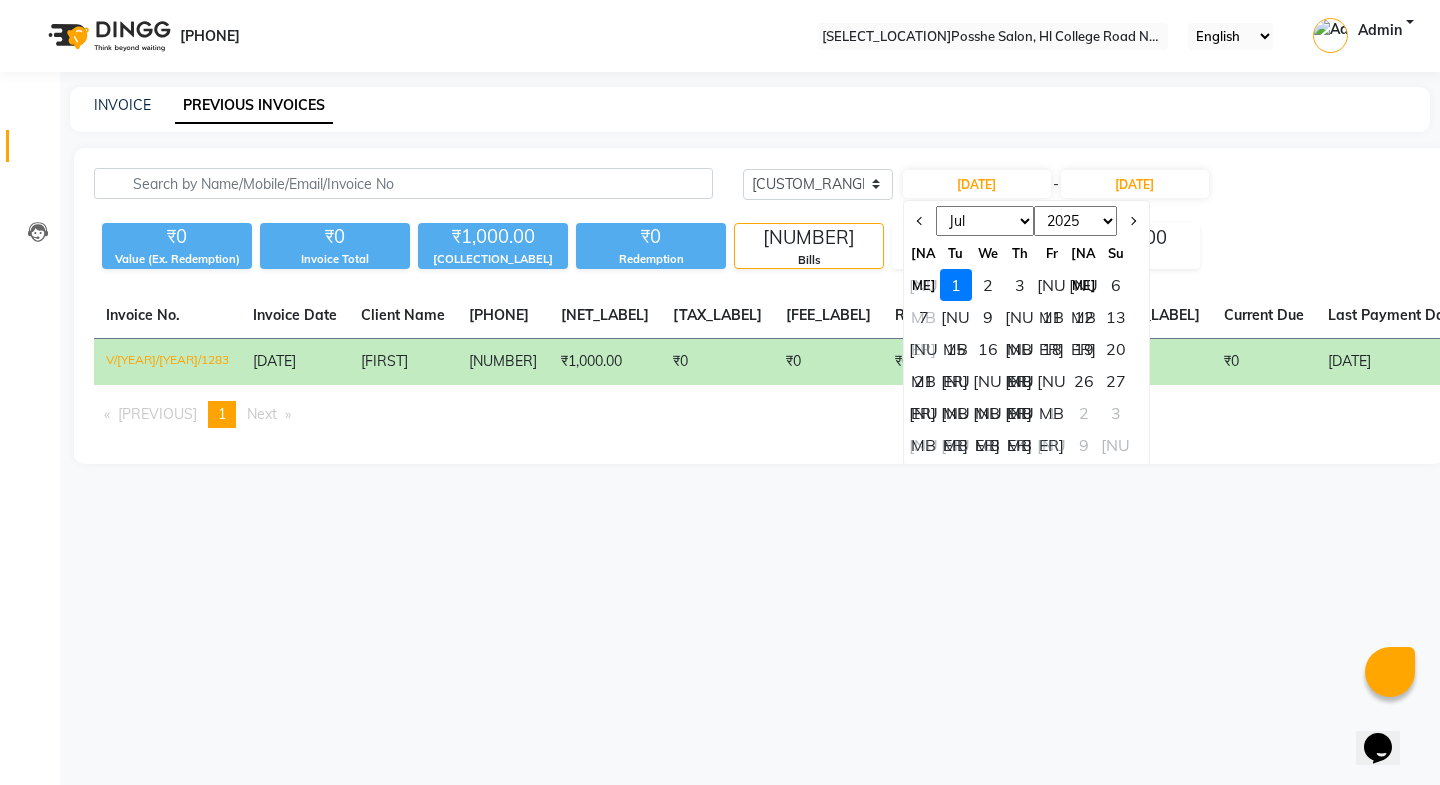 select on "6" 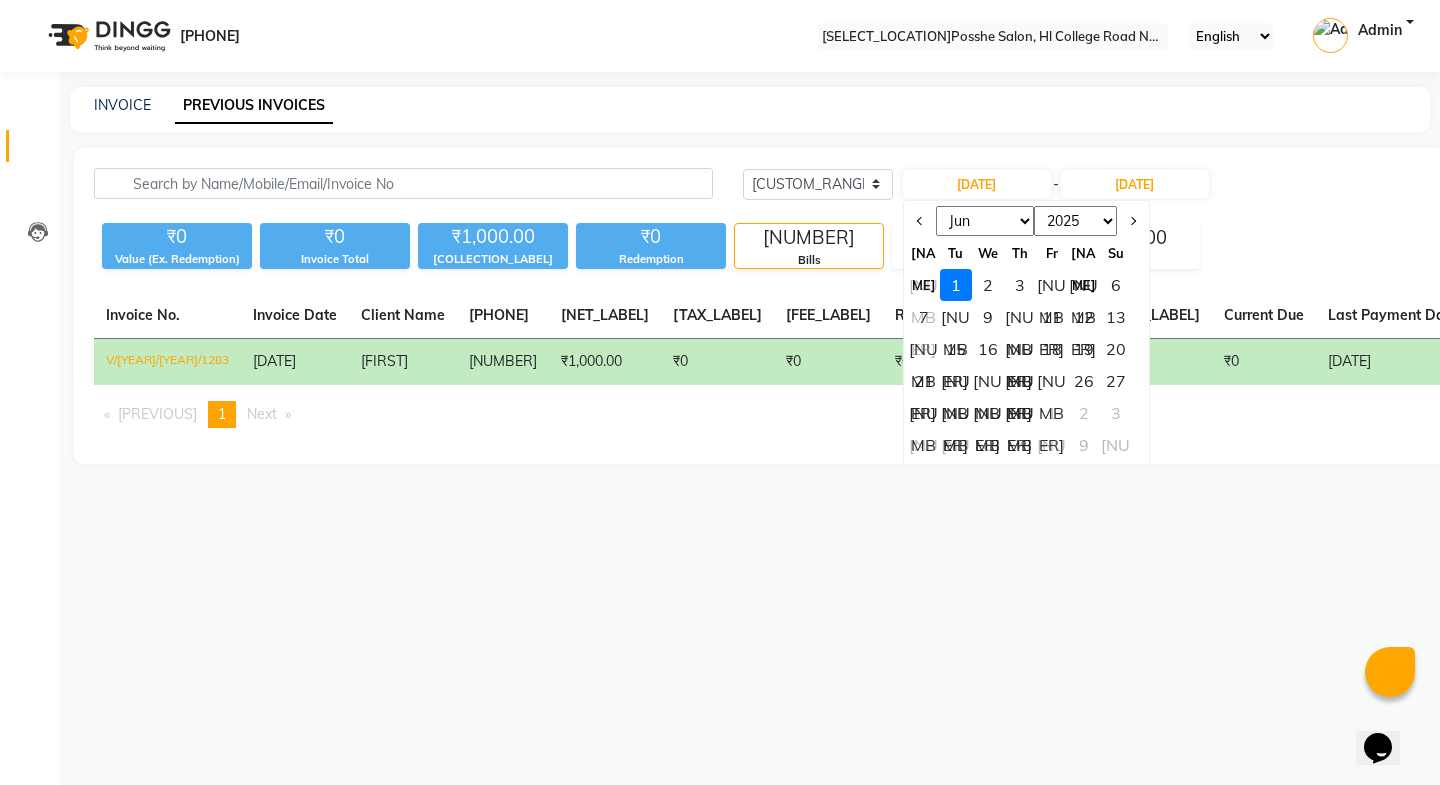 click on "Jan Feb Mar Apr May Jun Jul Aug Sep Oct Nov Dec" at bounding box center (985, 221) 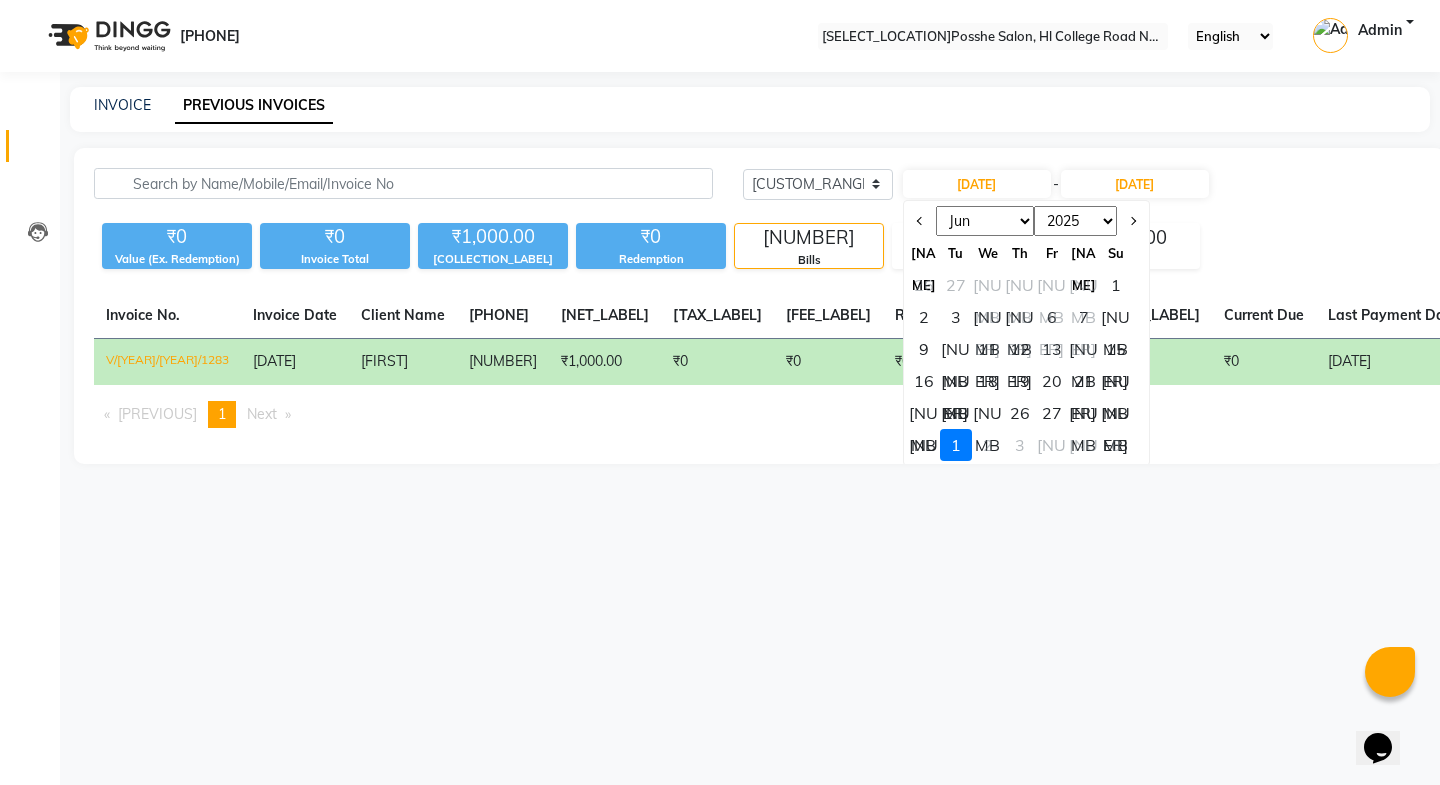 click on "[NUMBER]" at bounding box center (1116, 413) 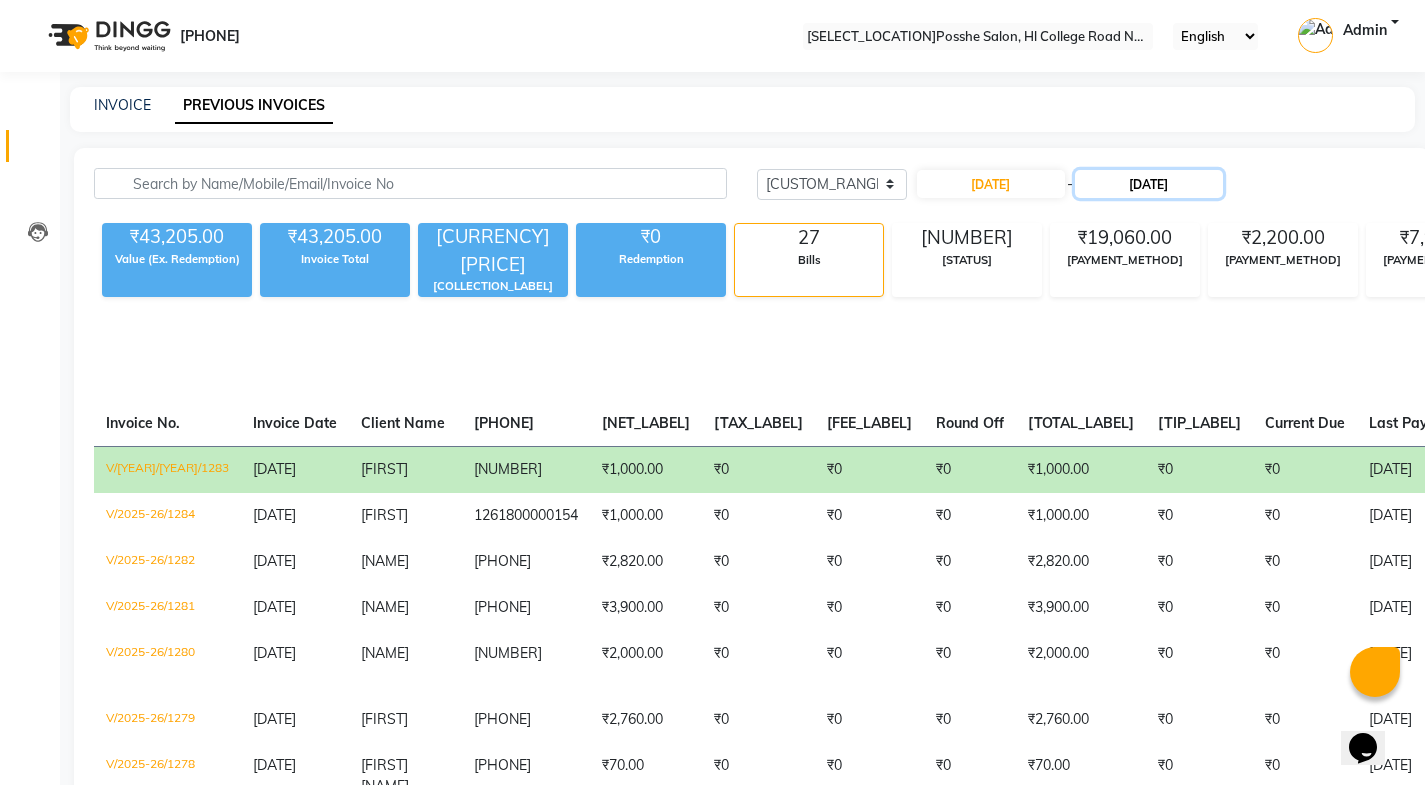 click on "[DATE]" at bounding box center [1149, 184] 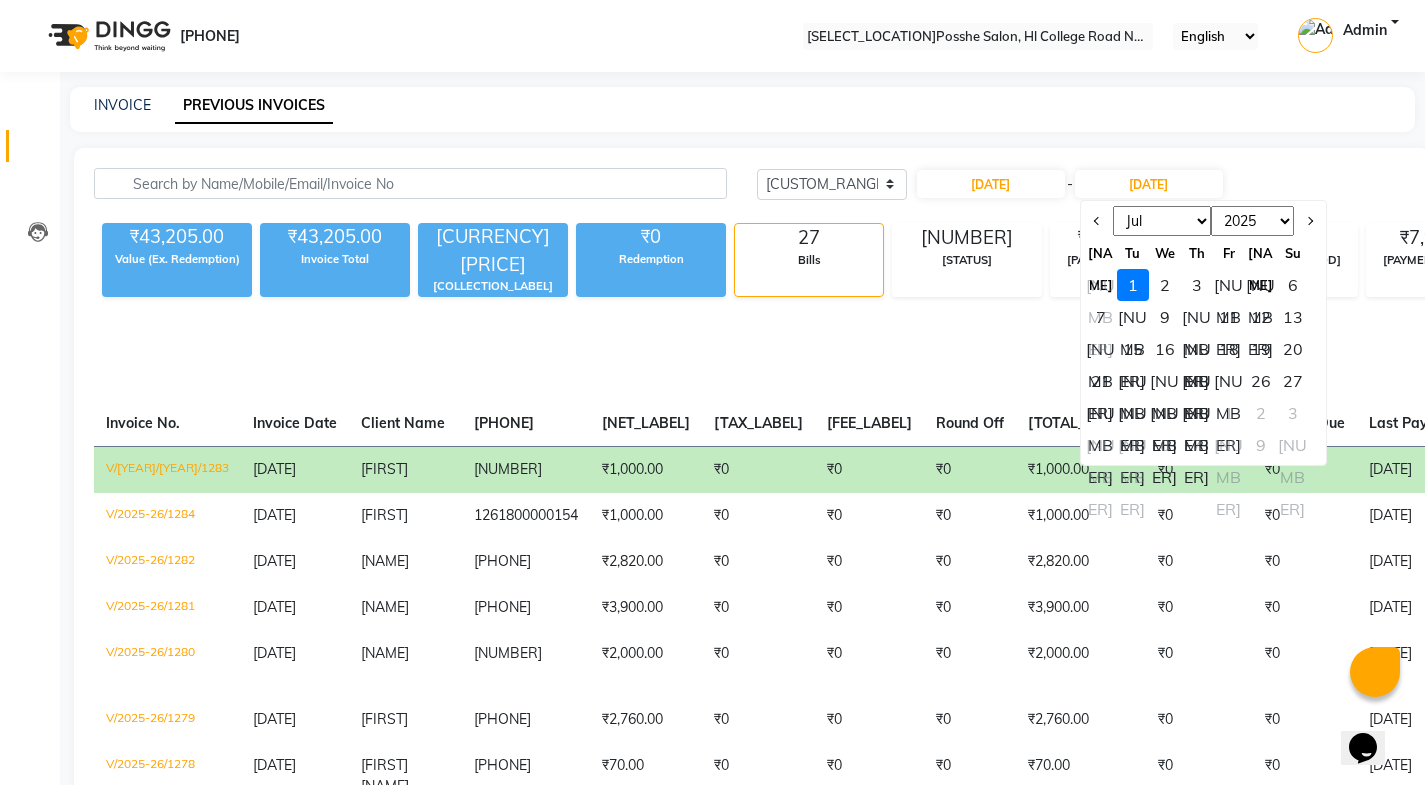 click on "[NUMBER]" at bounding box center (1133, 413) 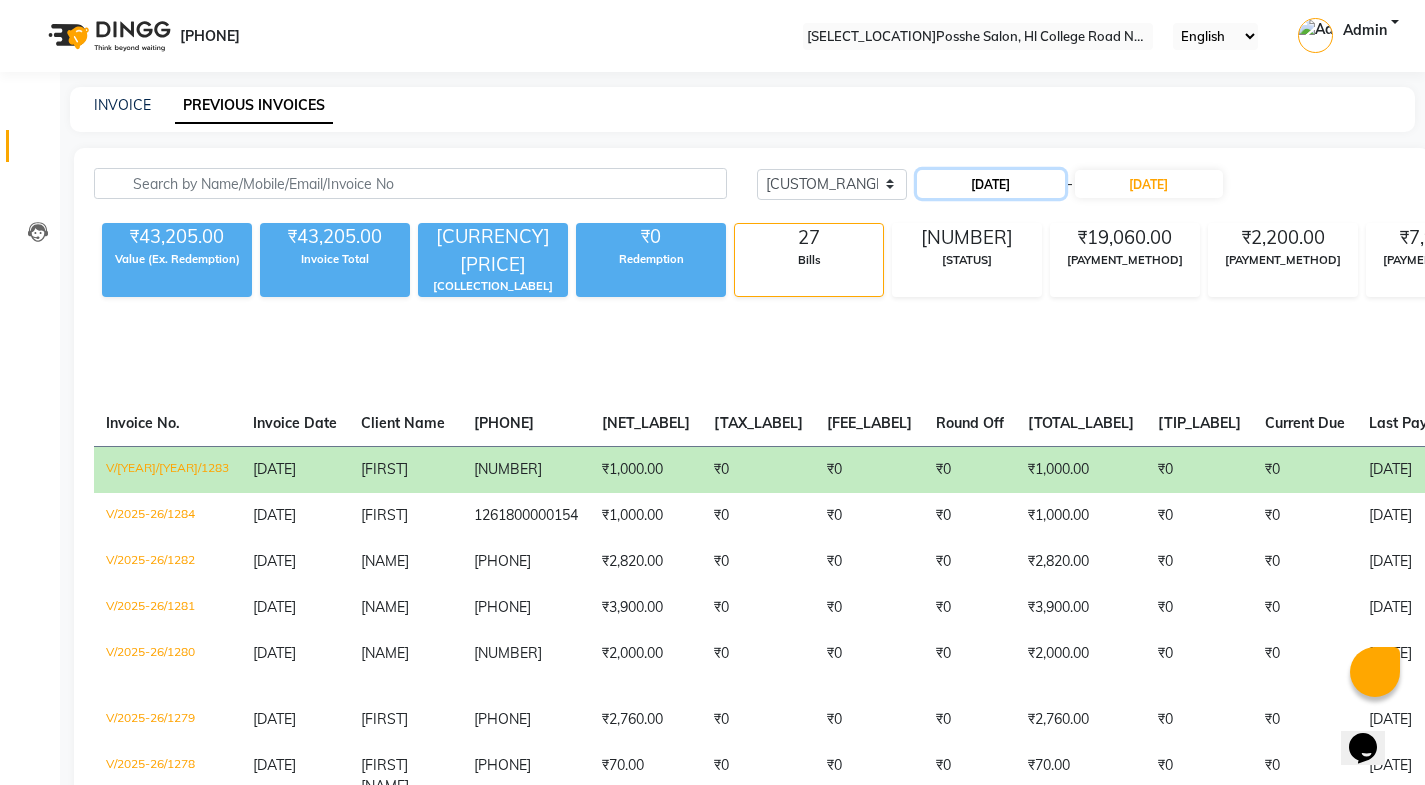 click on "[DATE]" at bounding box center [991, 184] 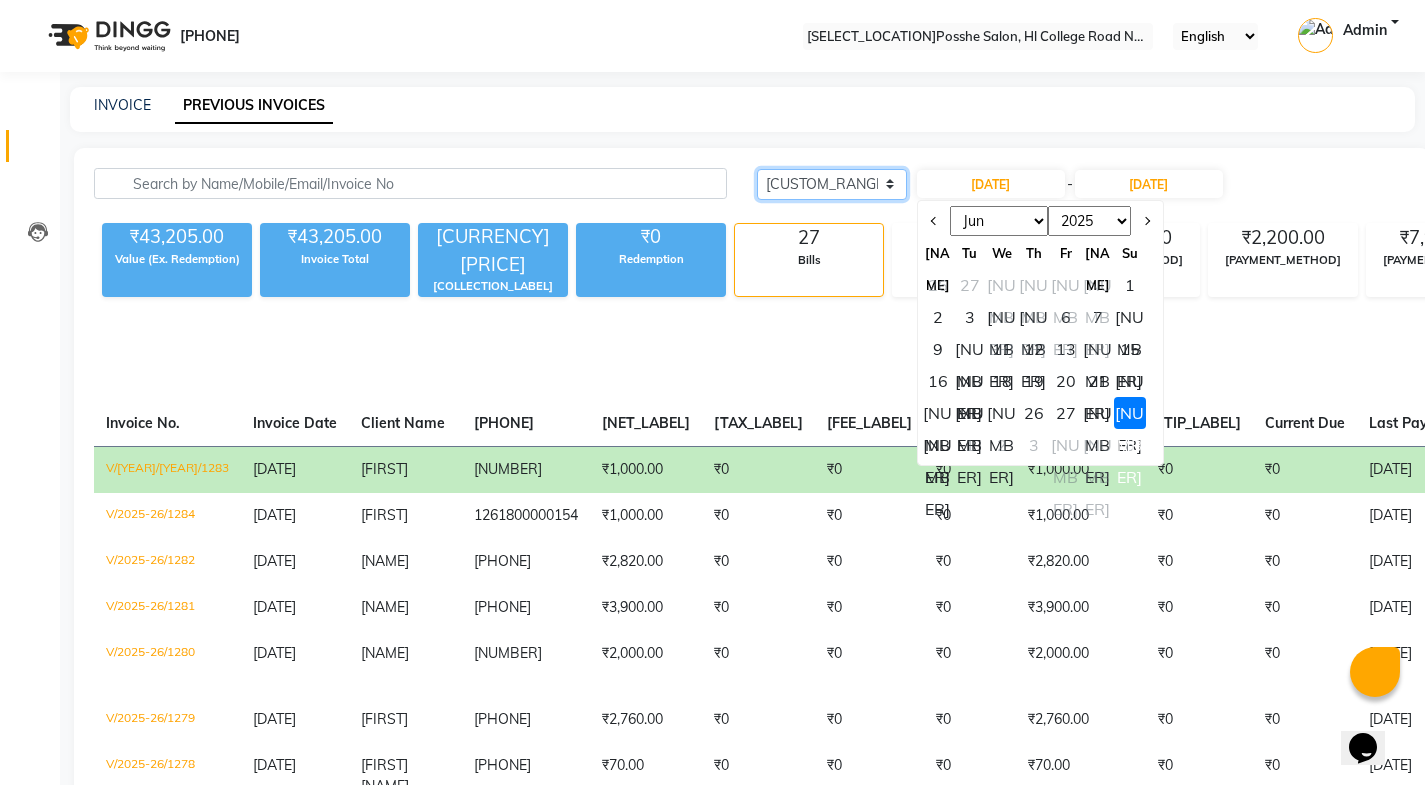 click on "[DATE_REFERENCE] [DATE_REFERENCE] [CUSTOM_RANGE]" at bounding box center (832, 184) 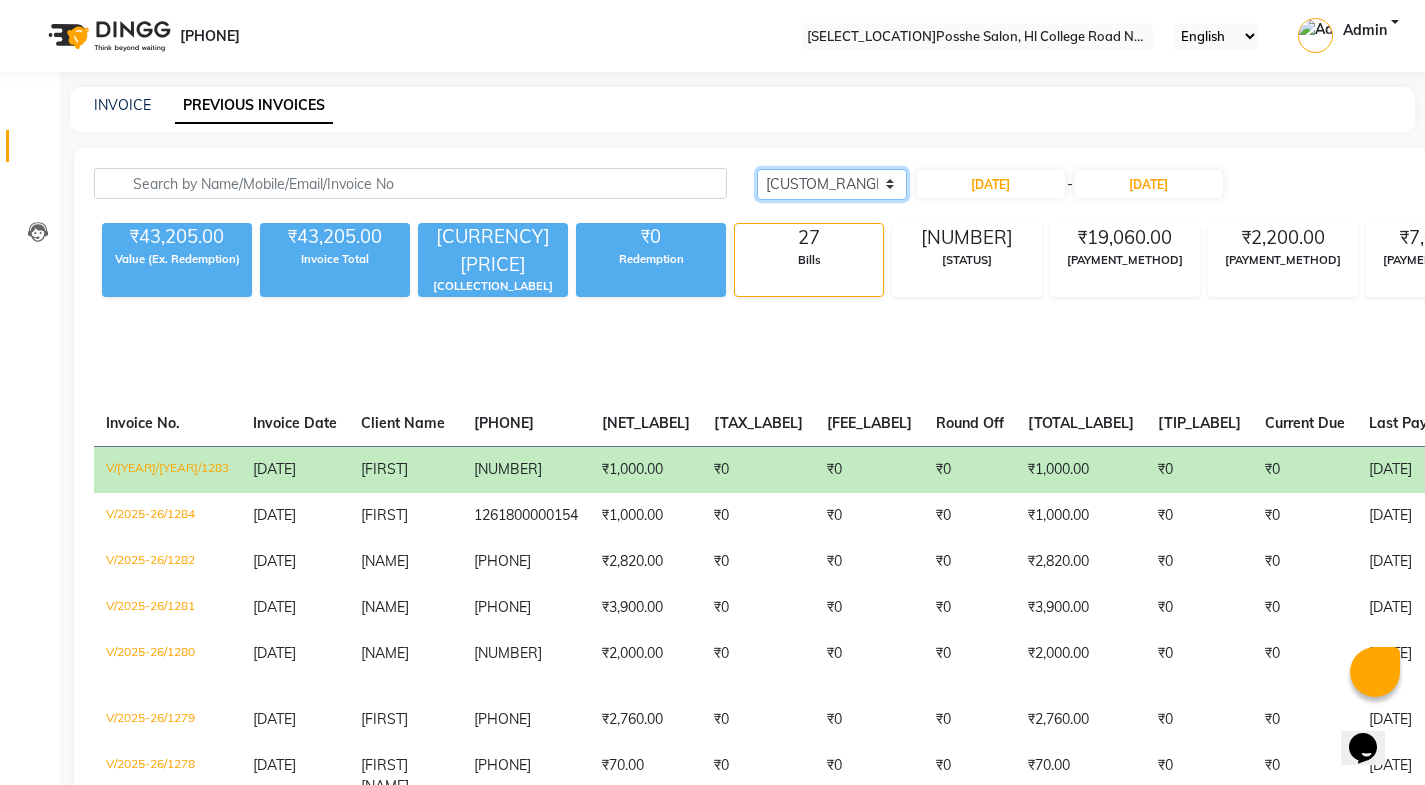 click on "[DATE_REFERENCE] [DATE_REFERENCE] [CUSTOM_RANGE]" at bounding box center [832, 184] 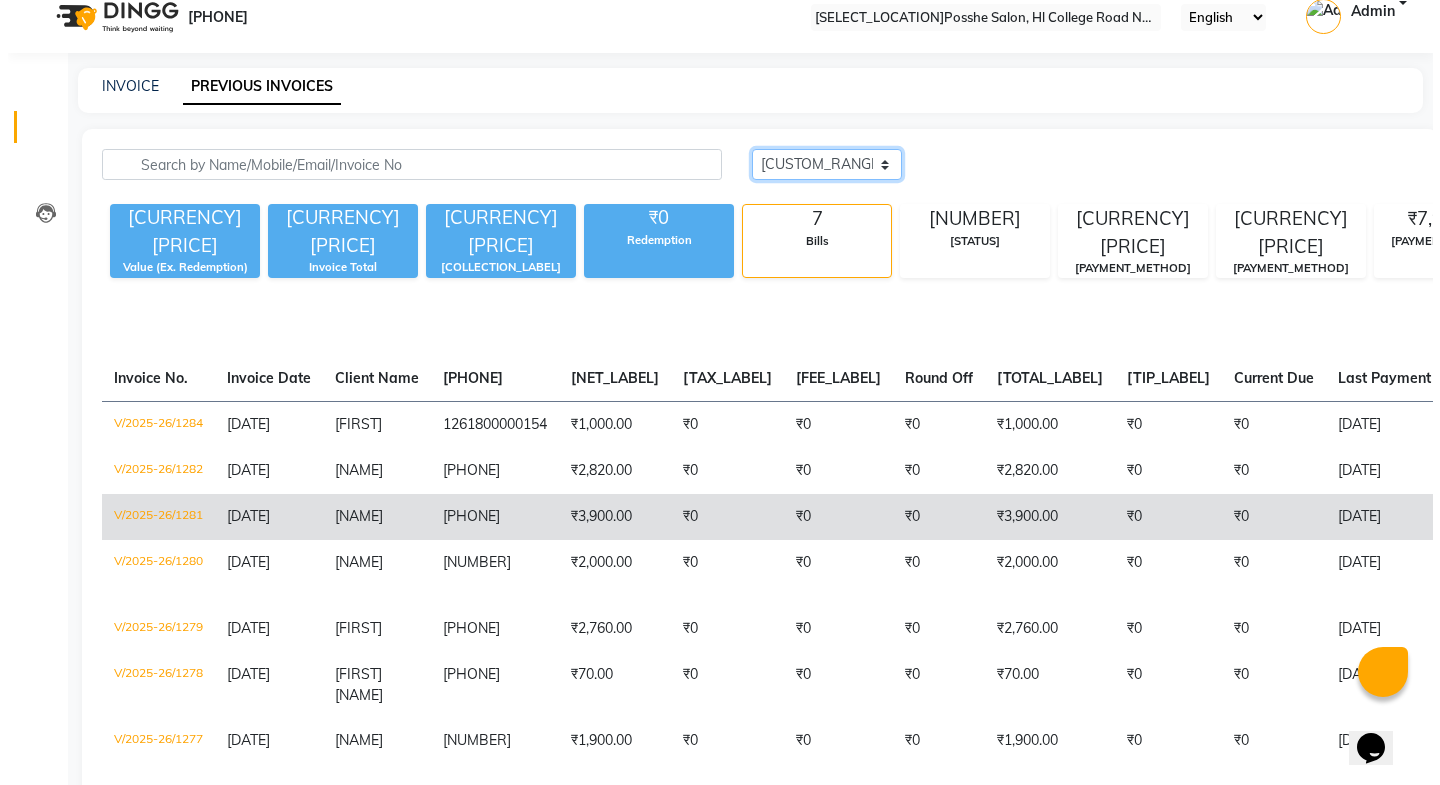 scroll, scrollTop: 0, scrollLeft: 0, axis: both 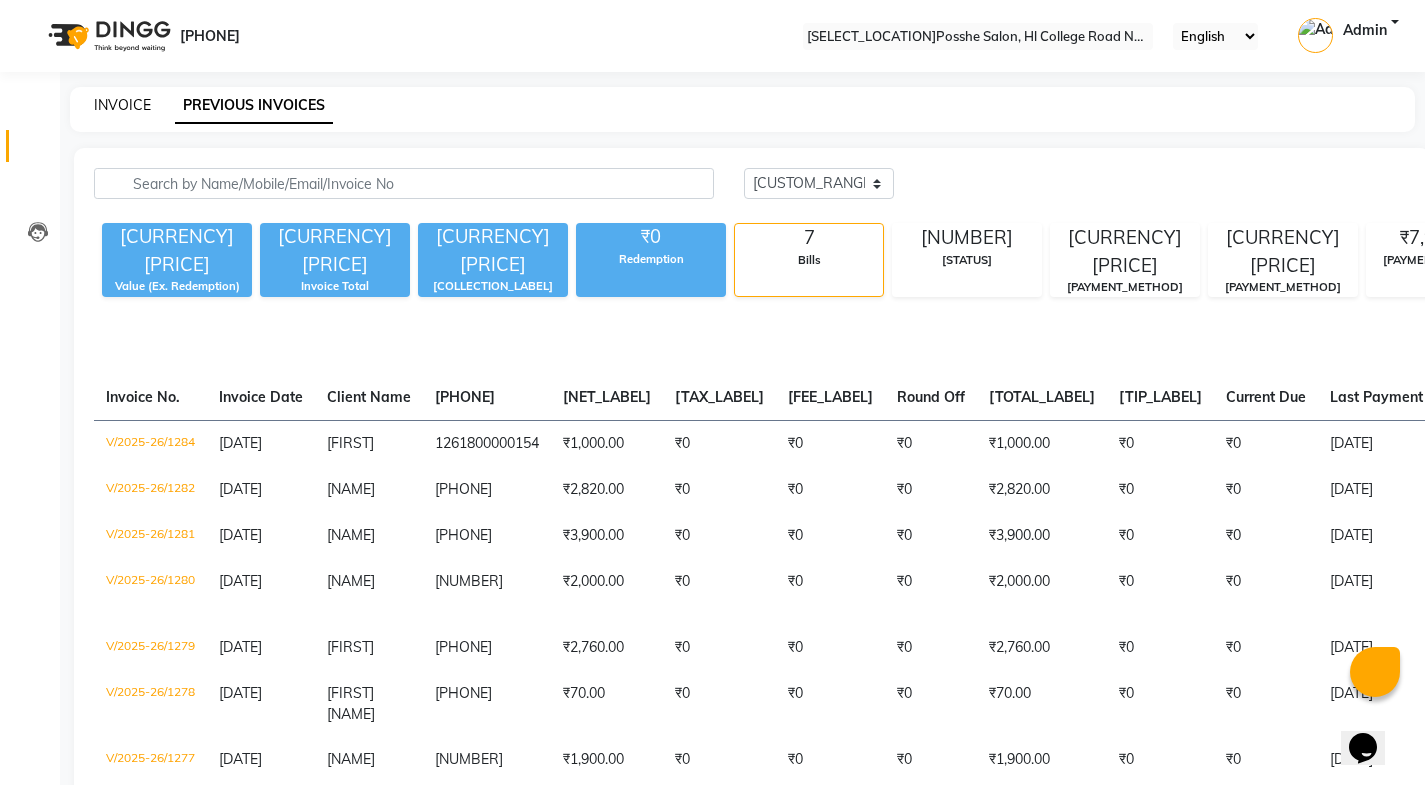 click on "INVOICE" at bounding box center (122, 105) 